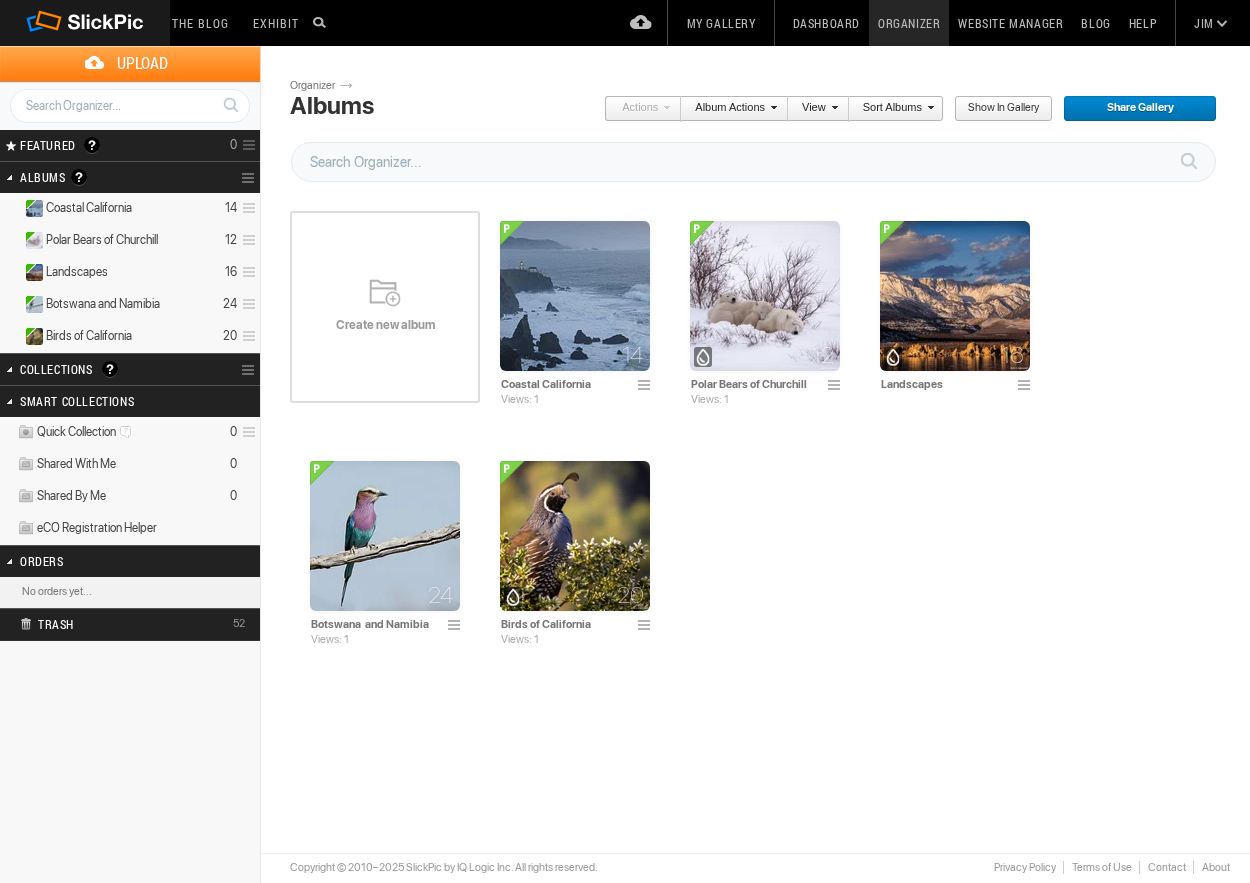 scroll, scrollTop: 0, scrollLeft: 0, axis: both 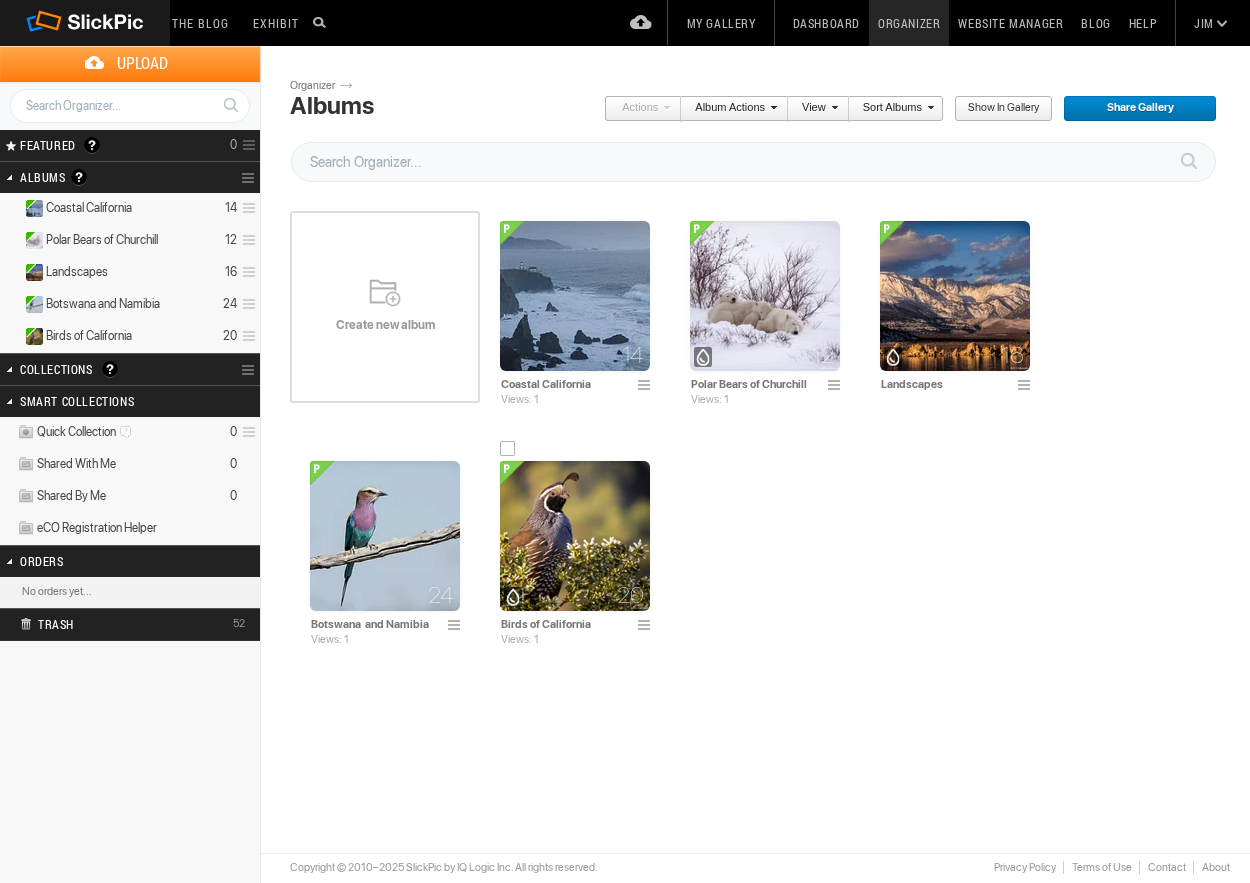 click at bounding box center (575, 536) 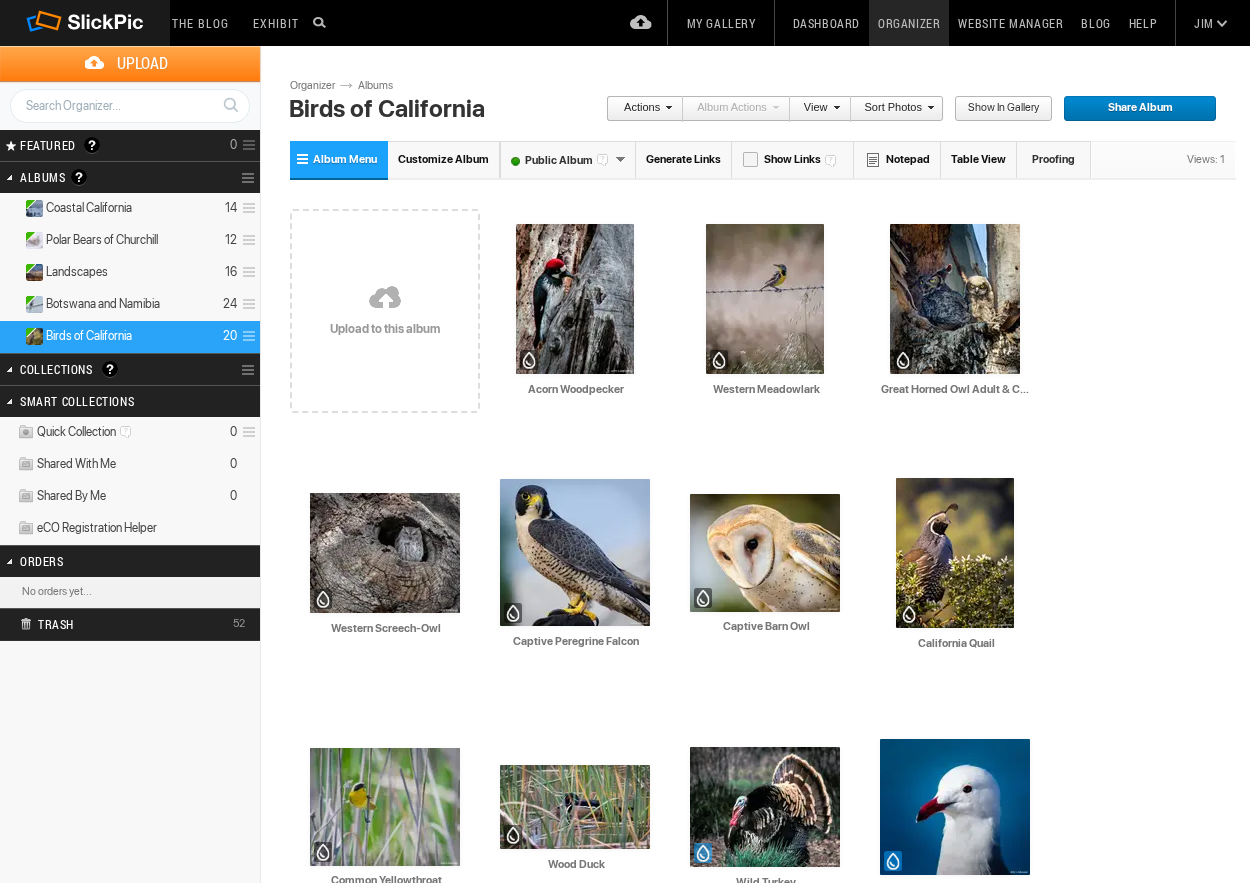 scroll, scrollTop: 0, scrollLeft: 0, axis: both 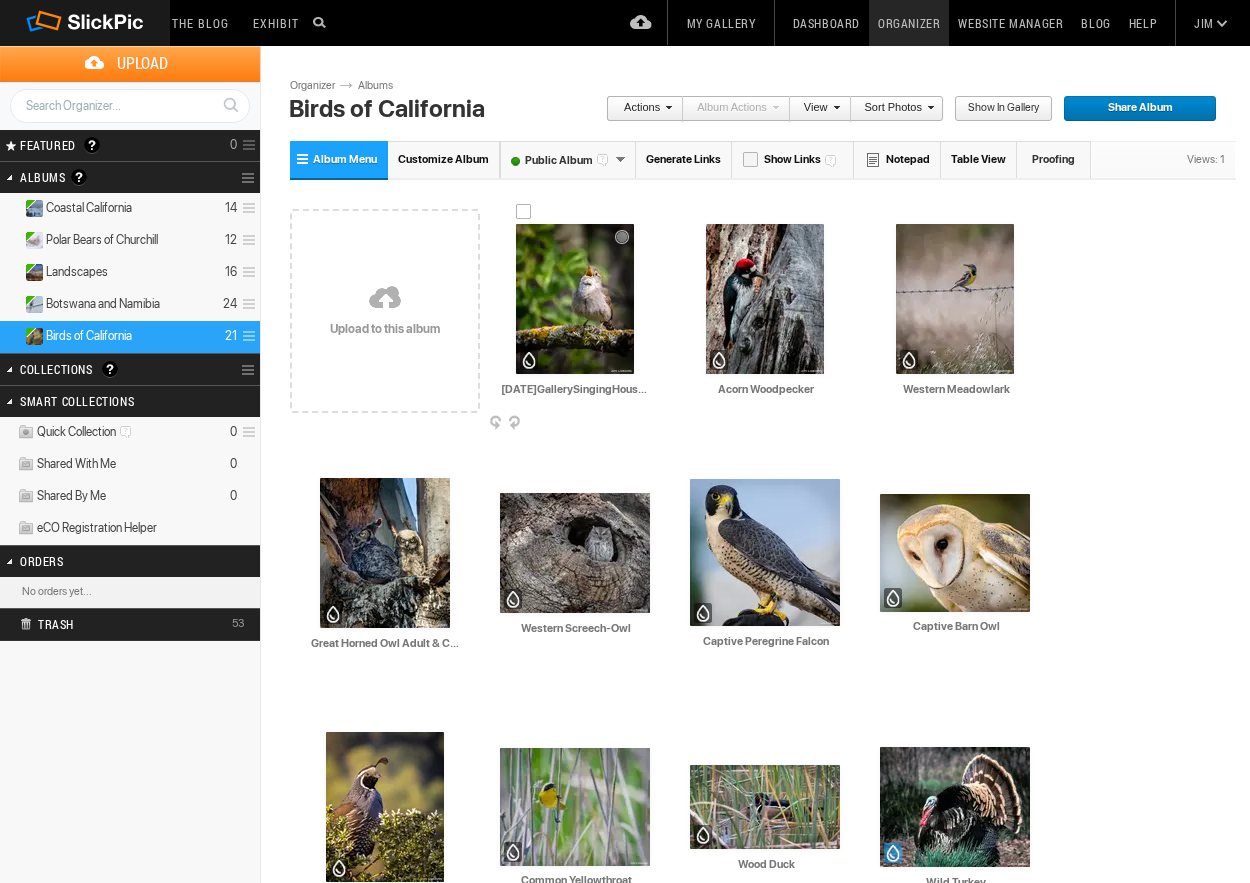 click at bounding box center (575, 299) 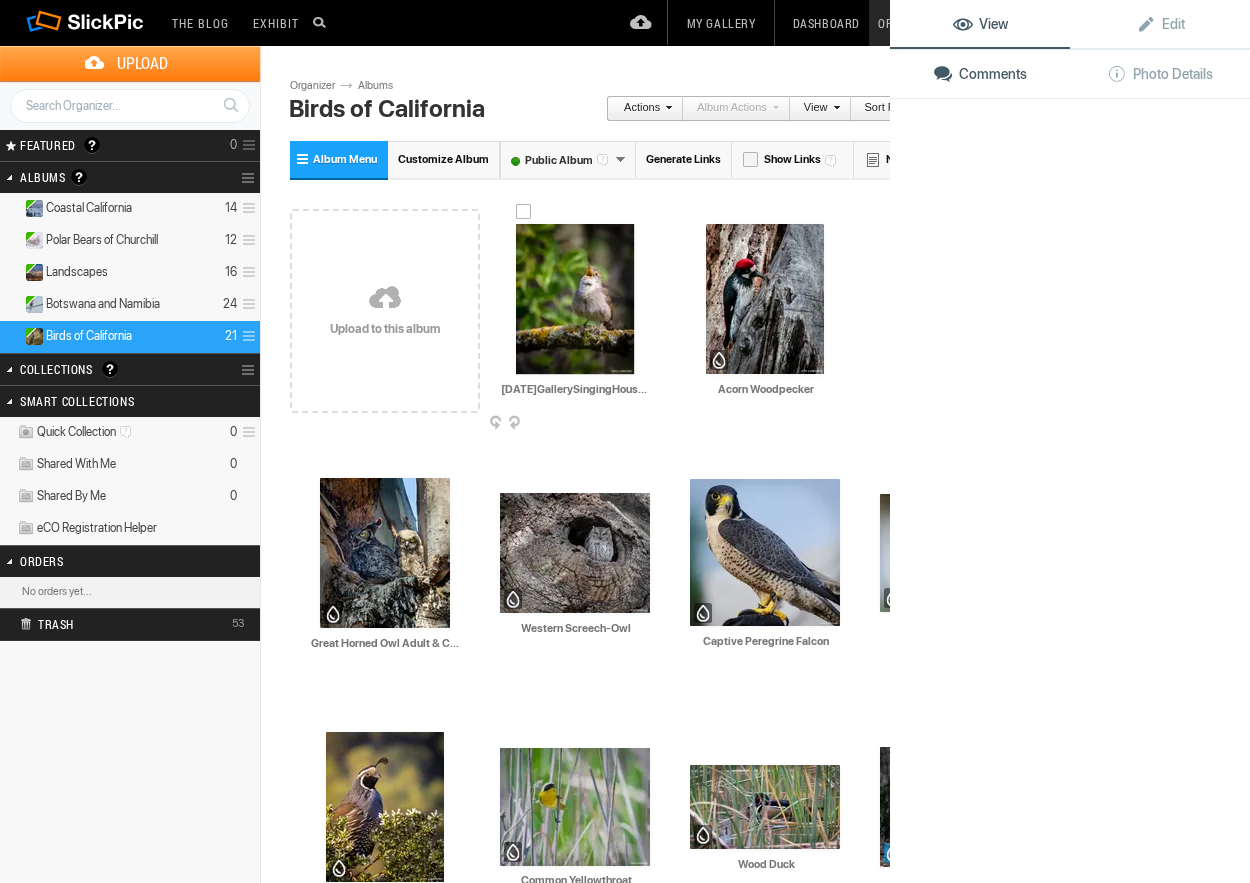 click 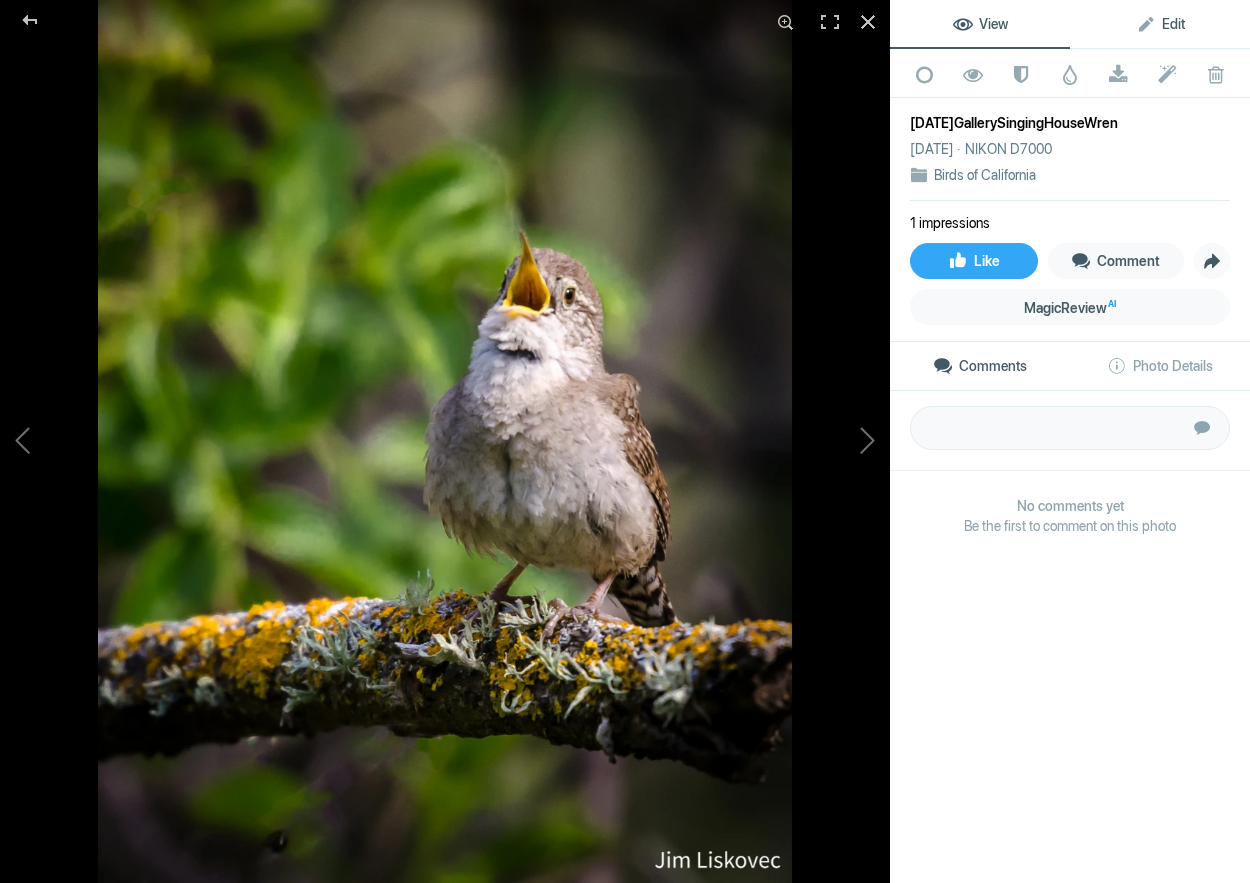 click on "Edit" 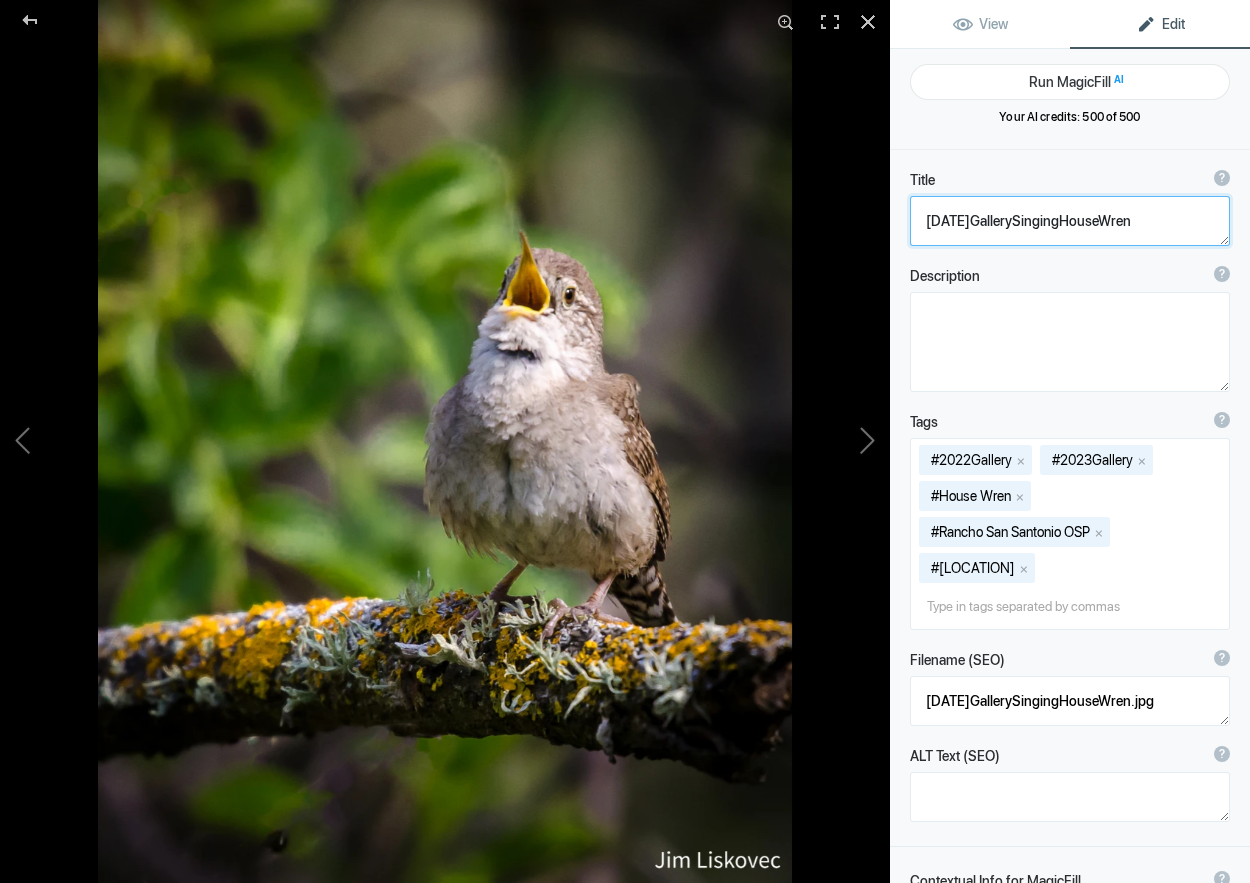 click 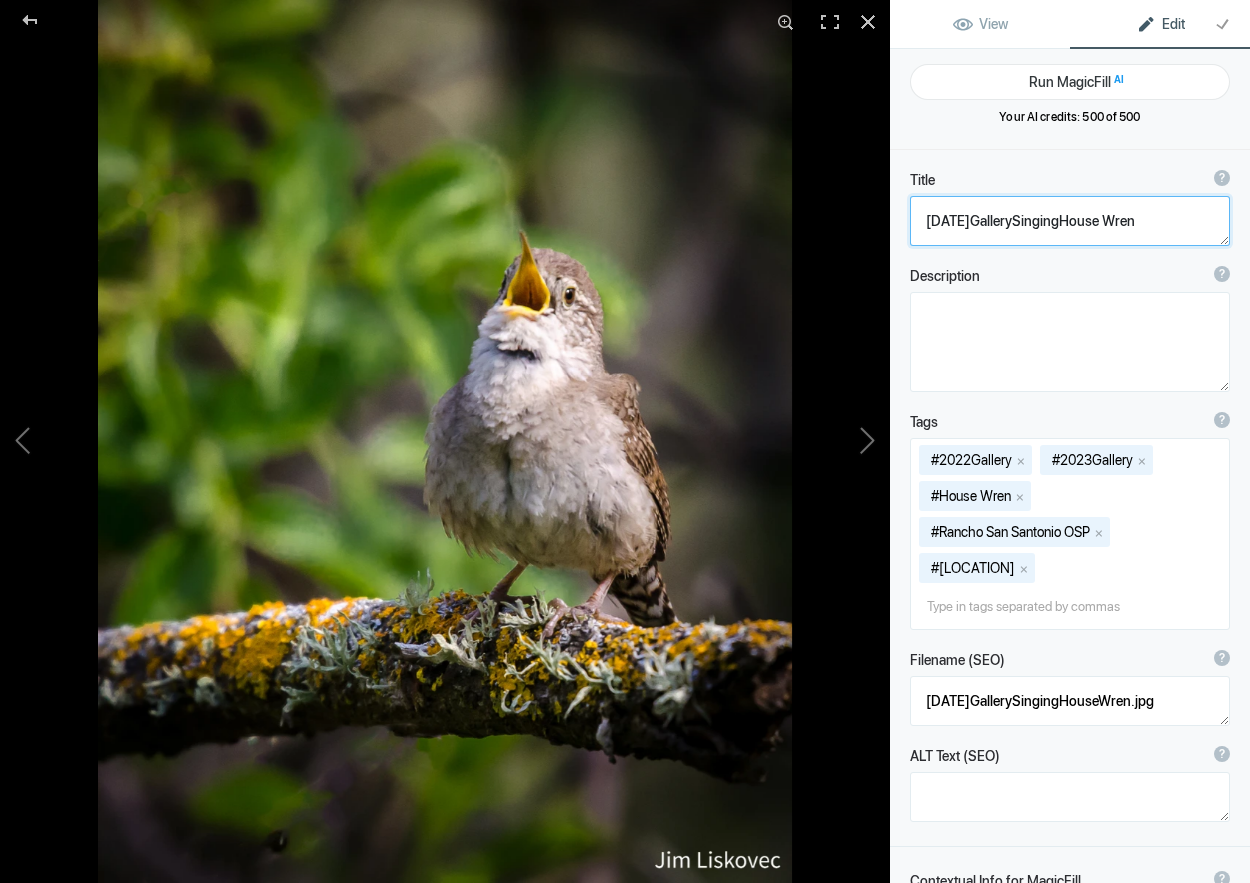 click 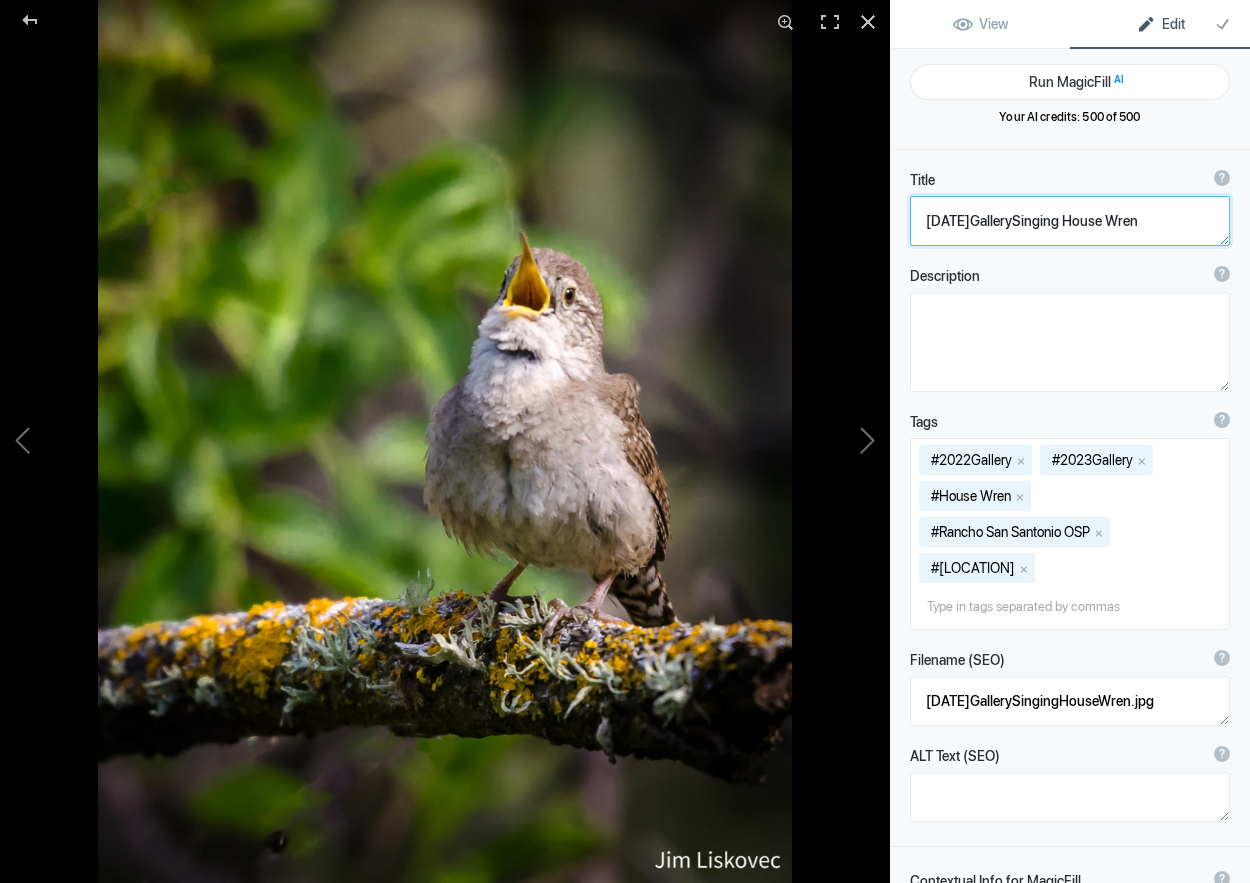 click 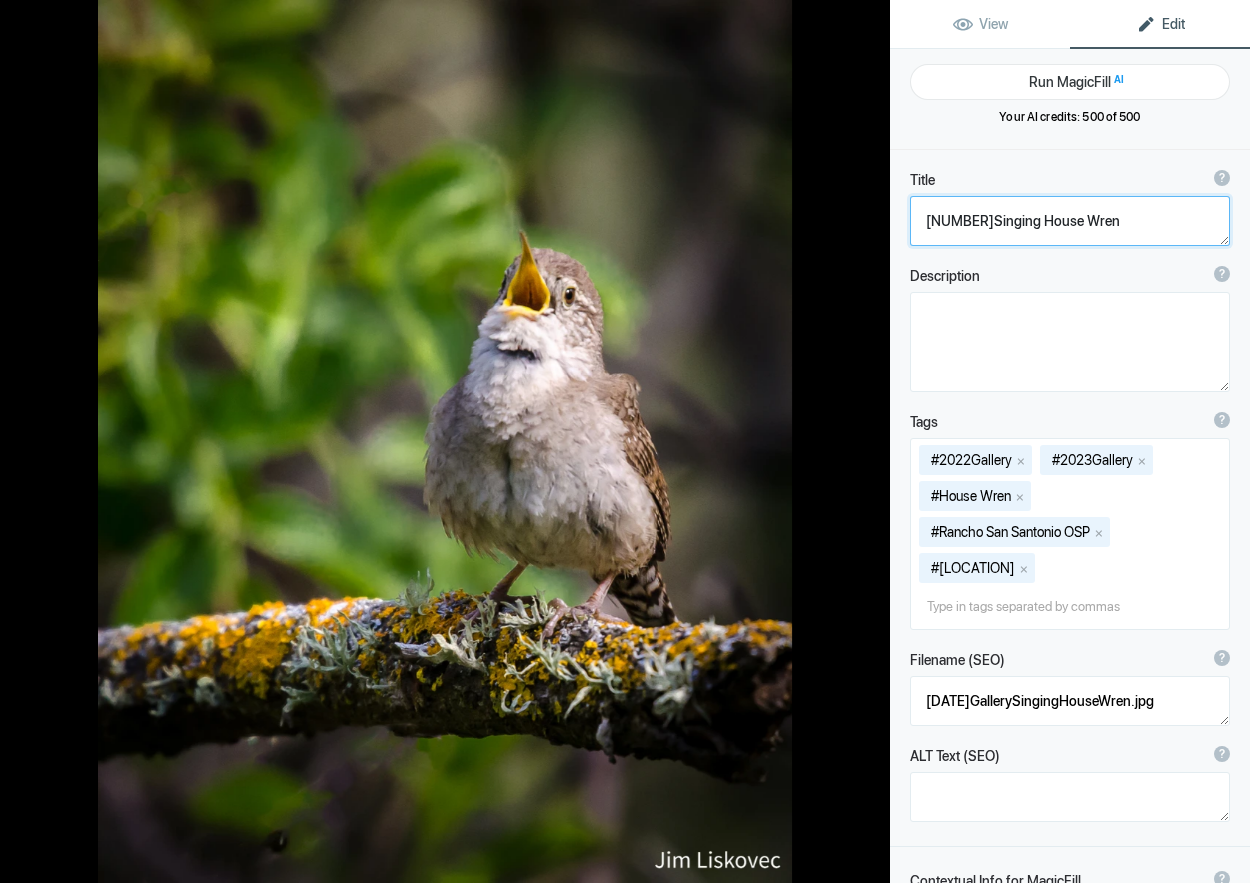 type on "Singing House Wren" 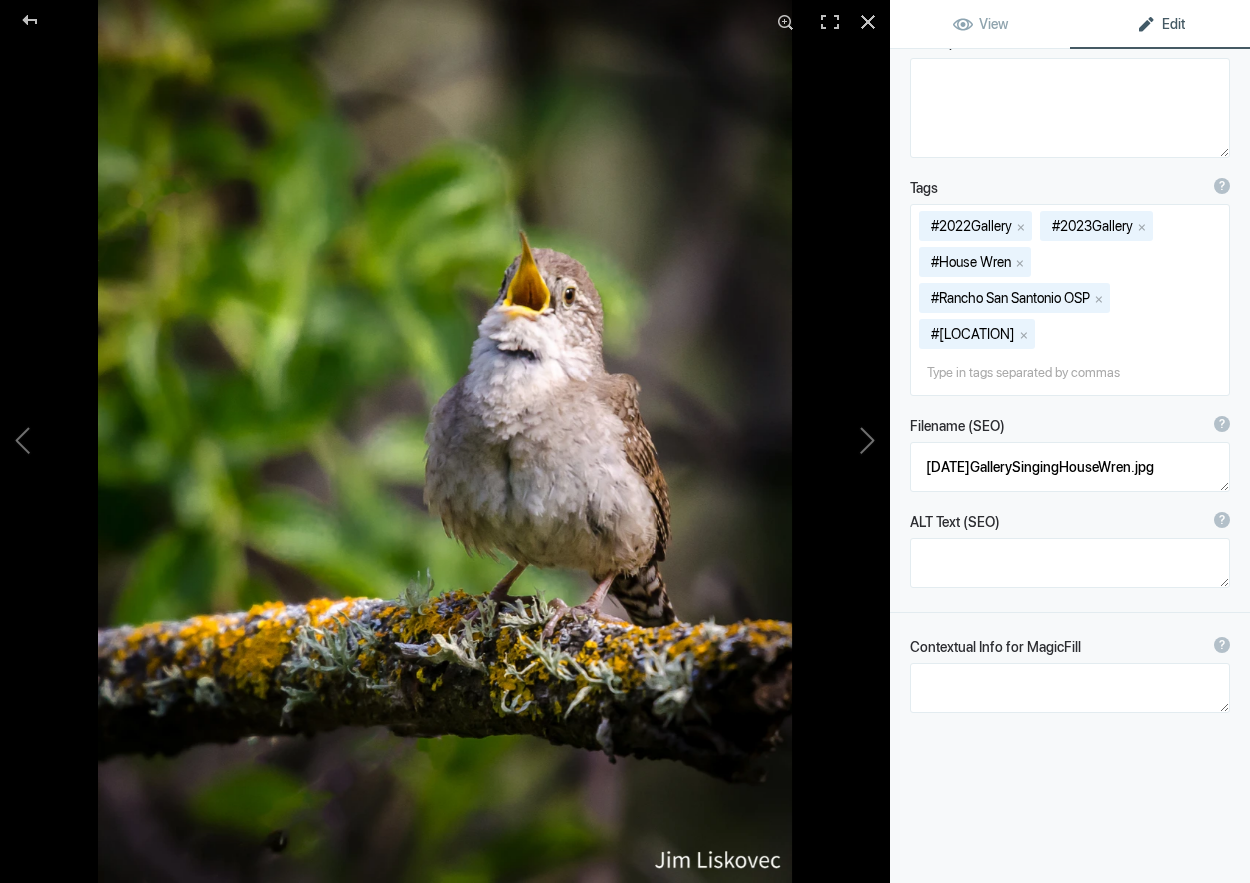 scroll, scrollTop: 234, scrollLeft: 0, axis: vertical 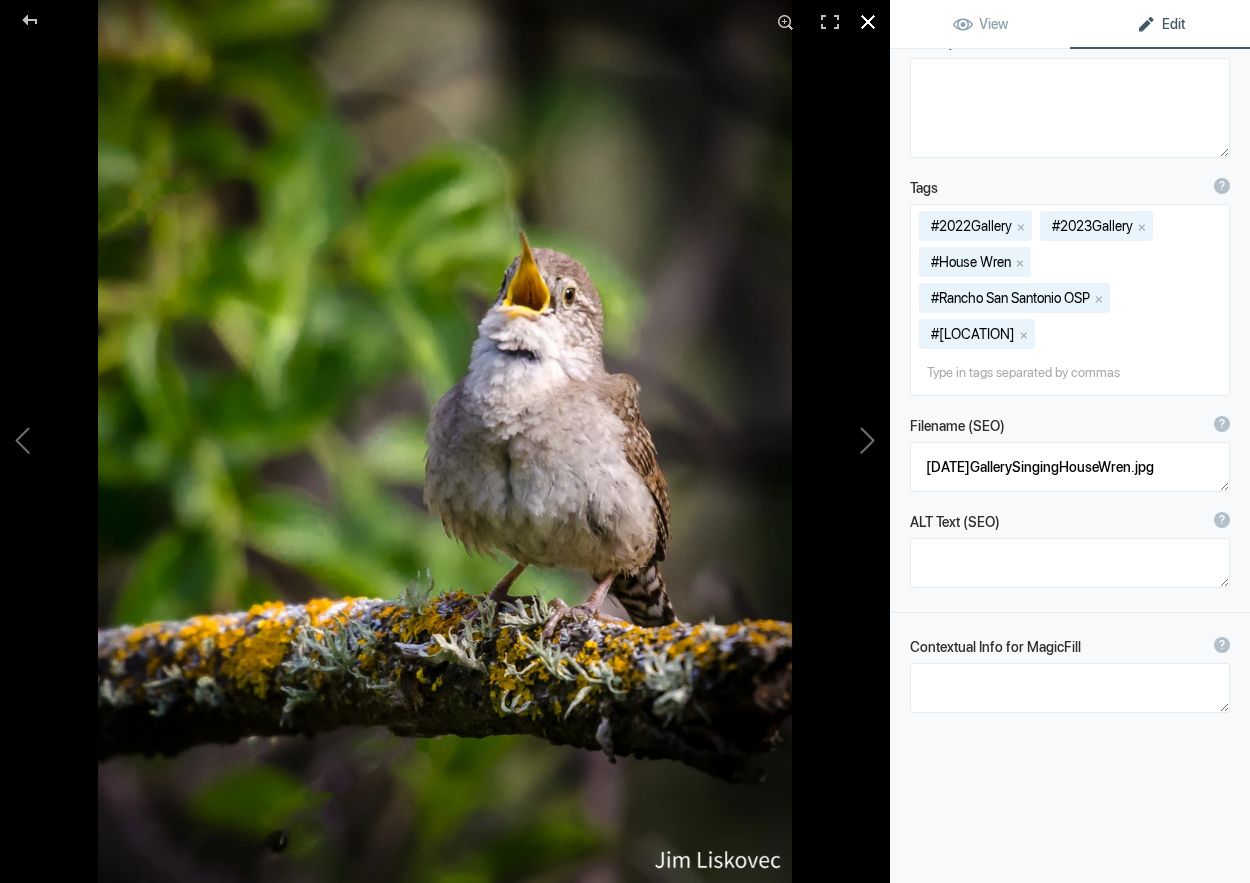 click 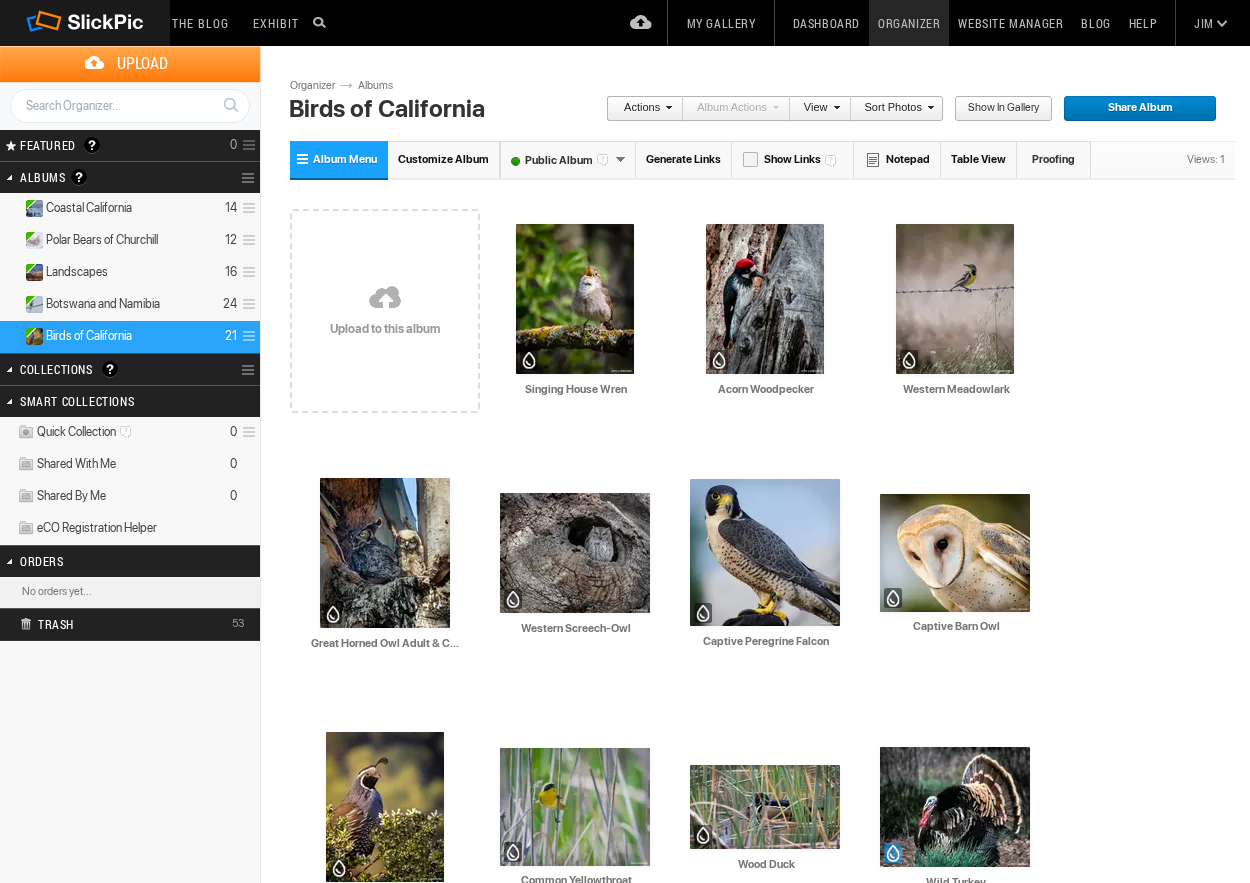 scroll, scrollTop: 0, scrollLeft: 0, axis: both 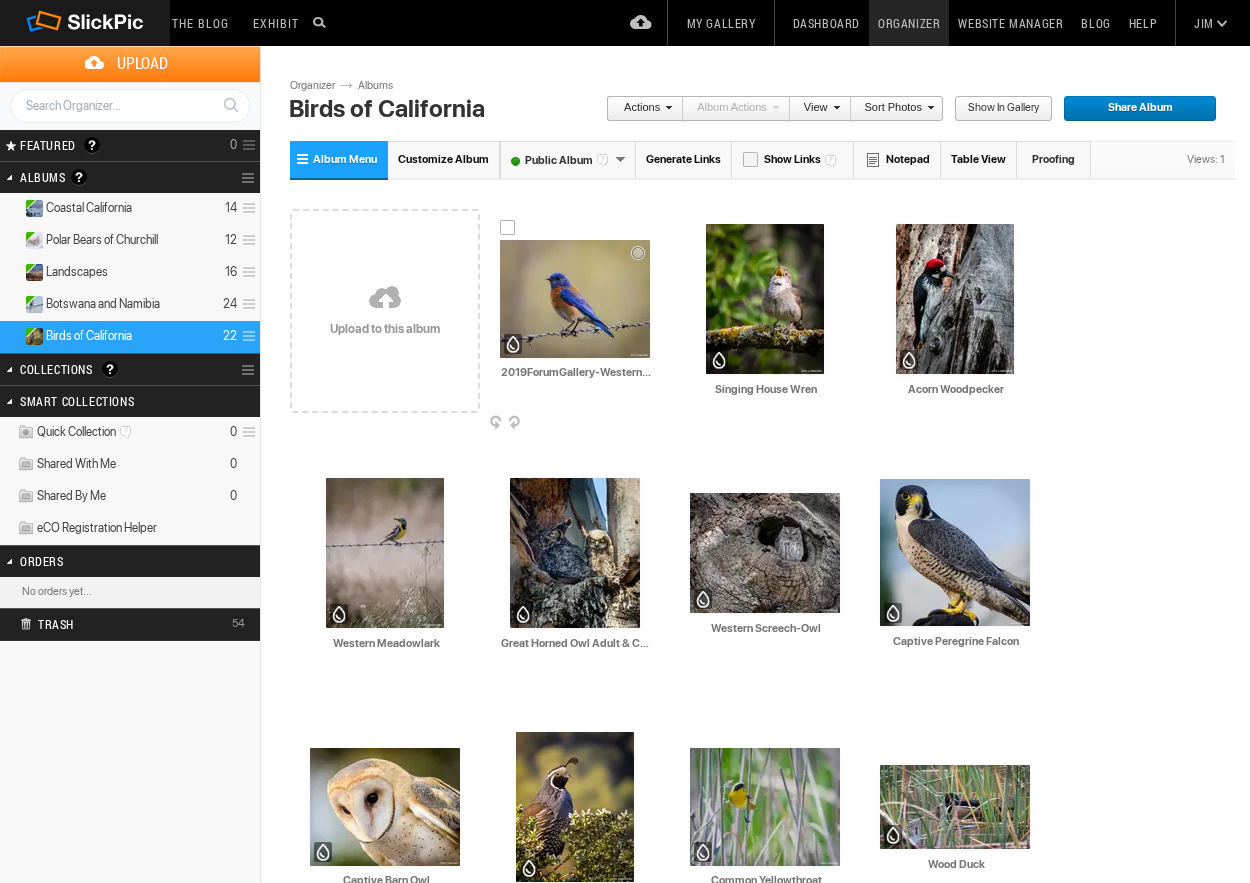 click at bounding box center (575, 299) 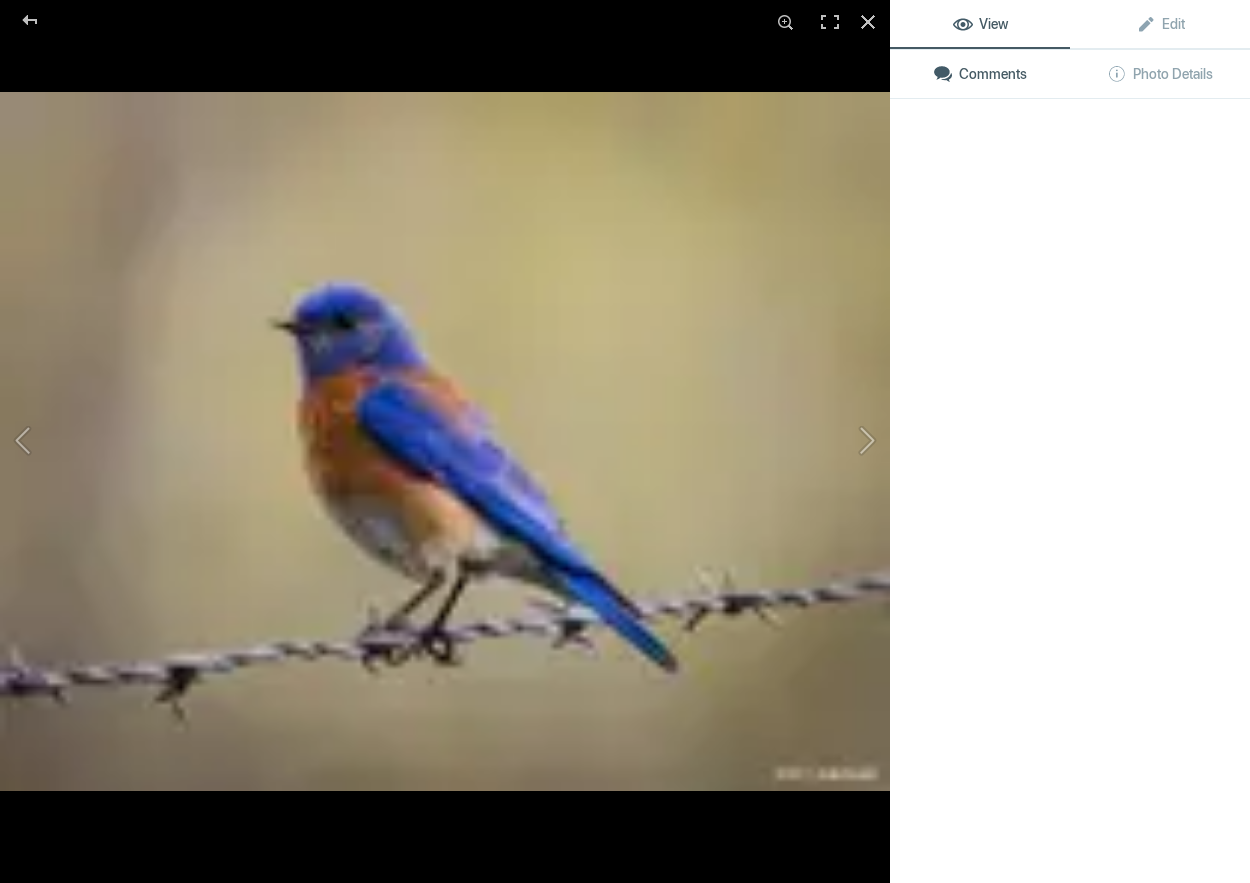 click 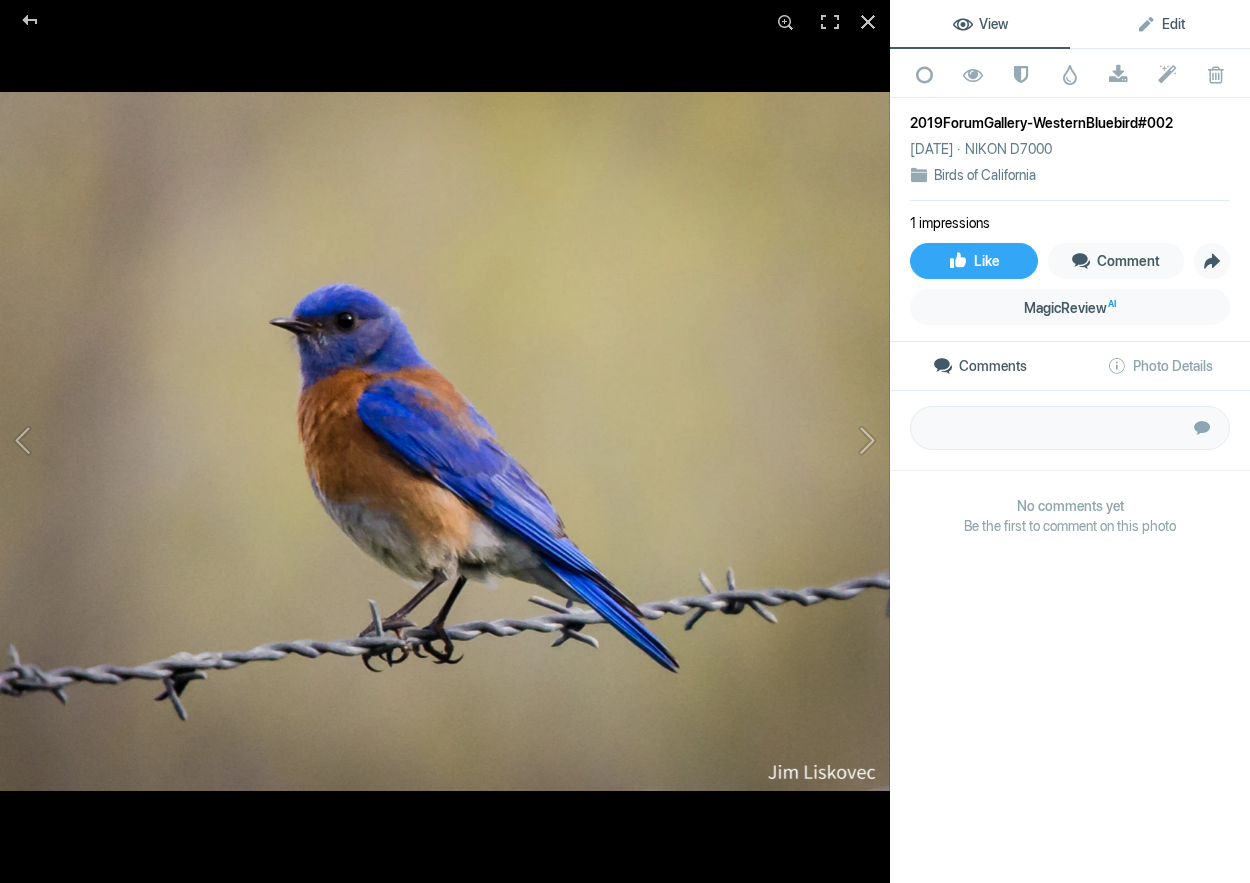 click on "Edit" 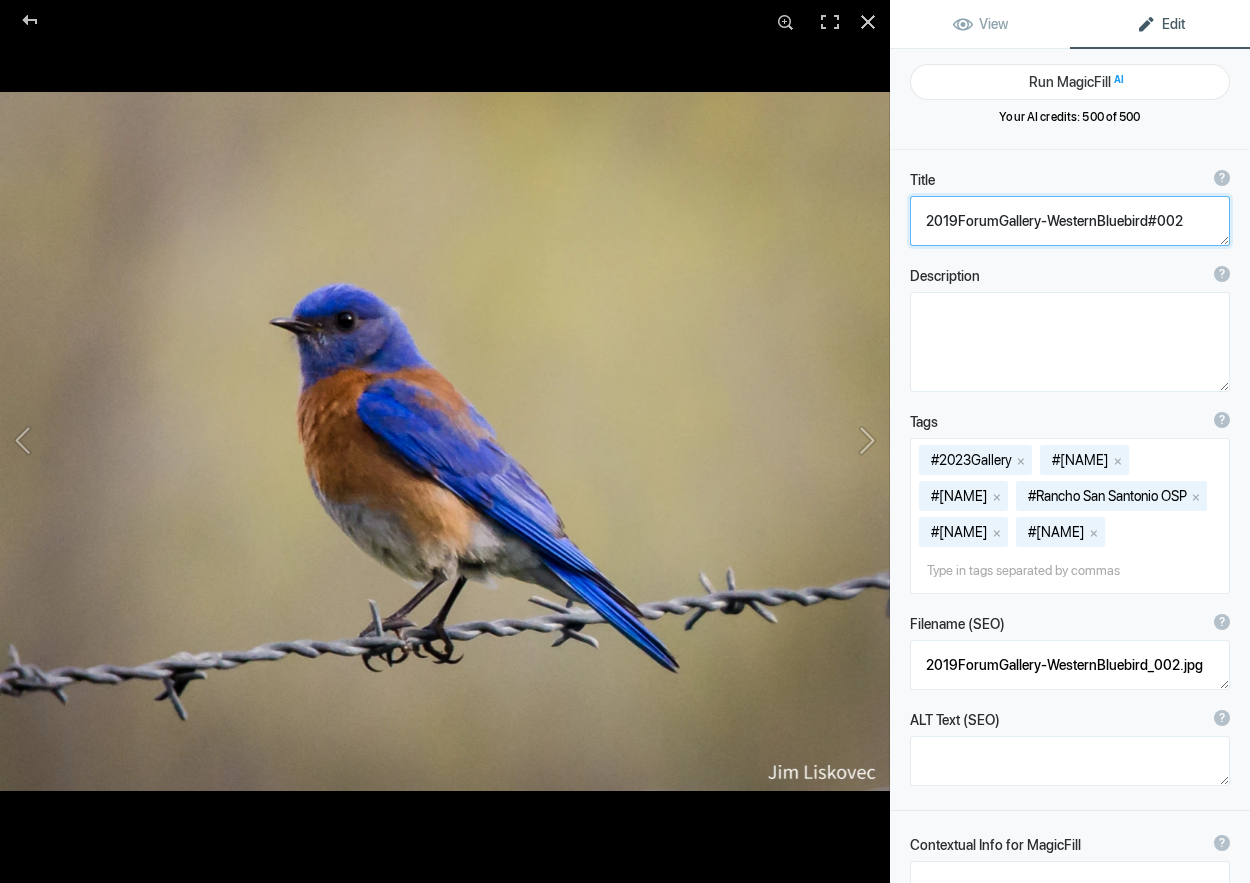 click 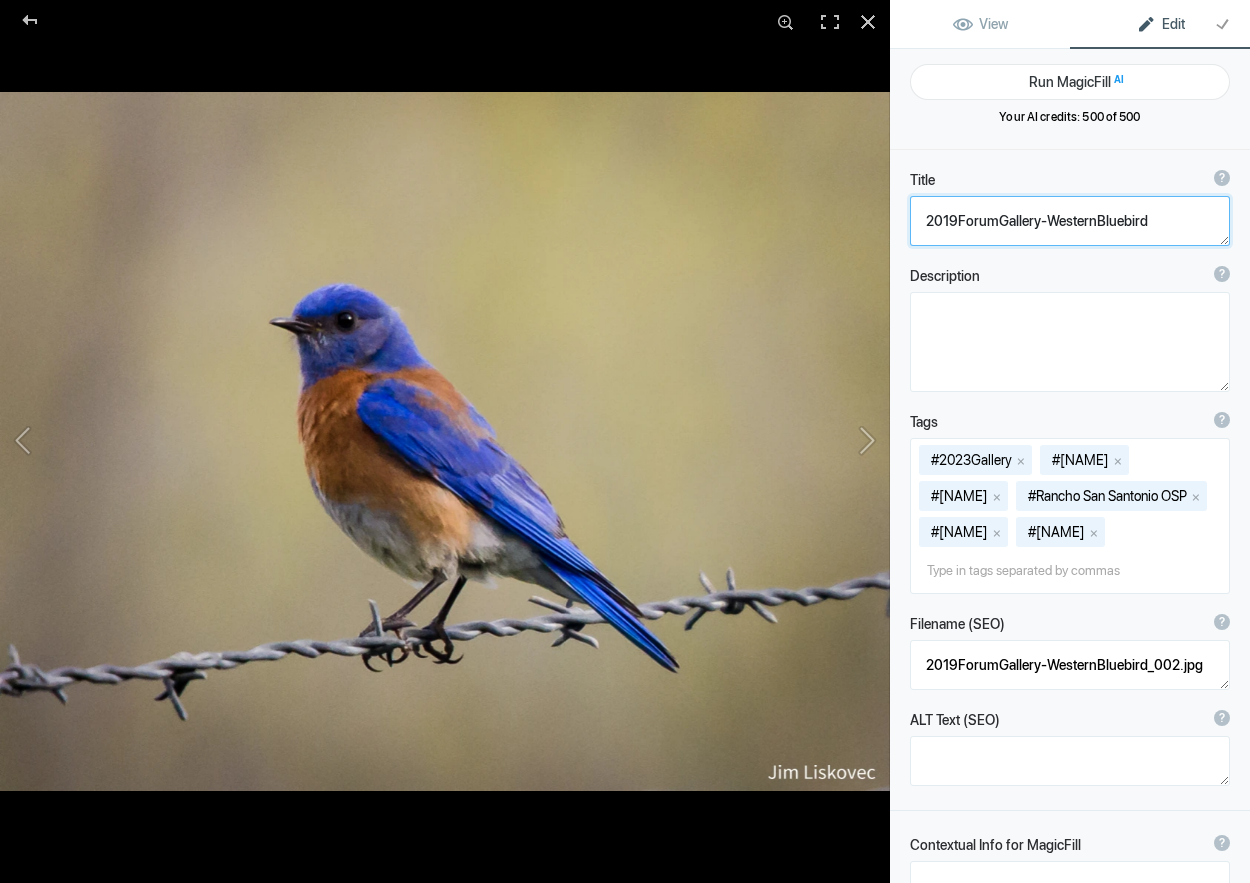 click 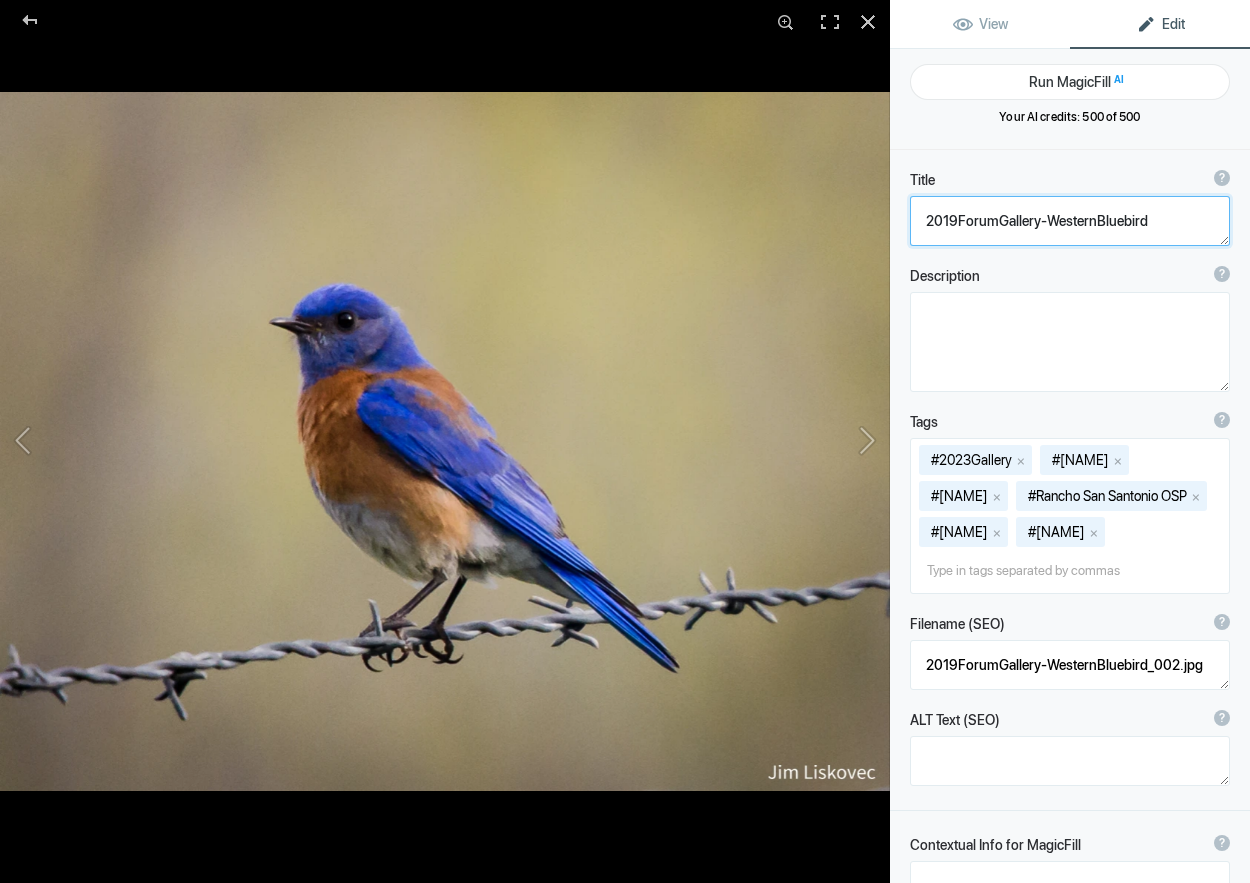 click 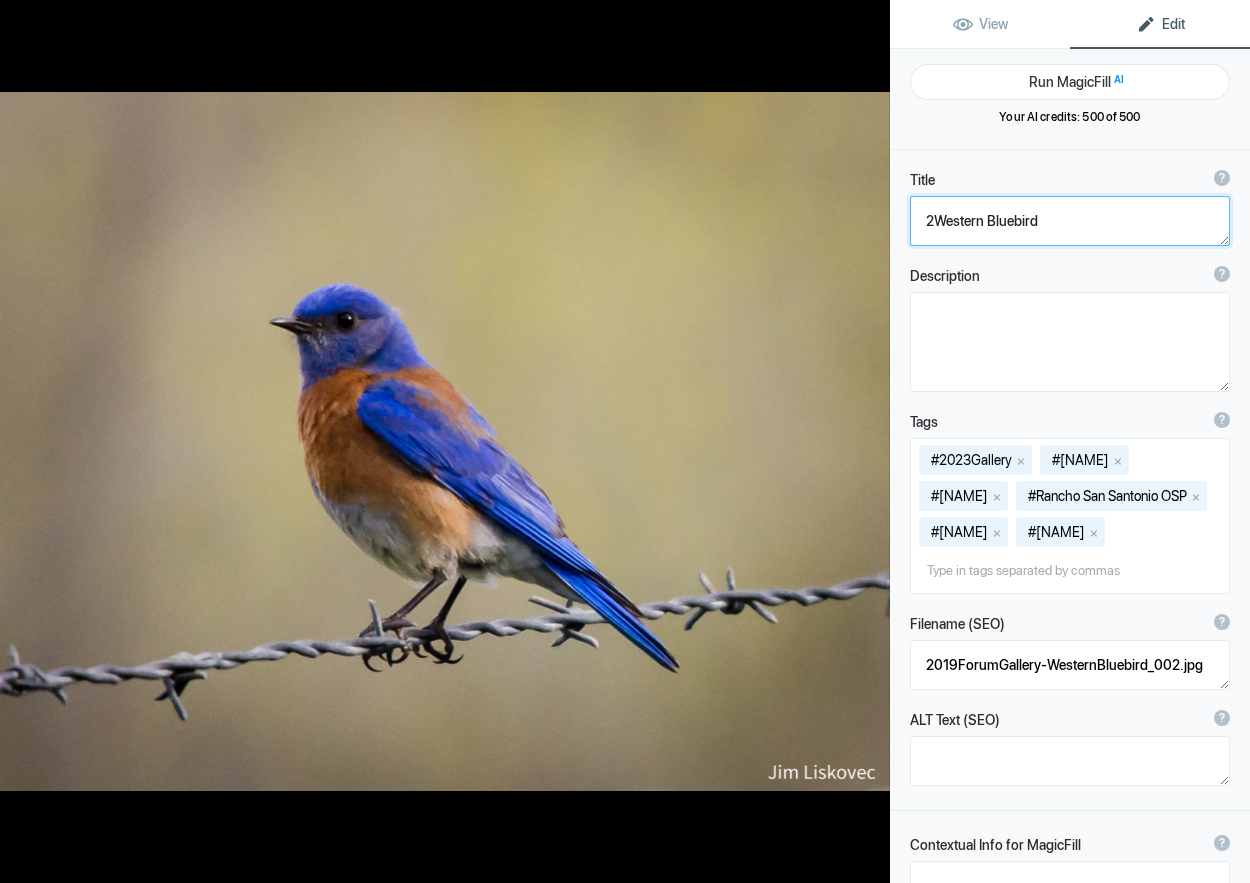 type on "Western Bluebird" 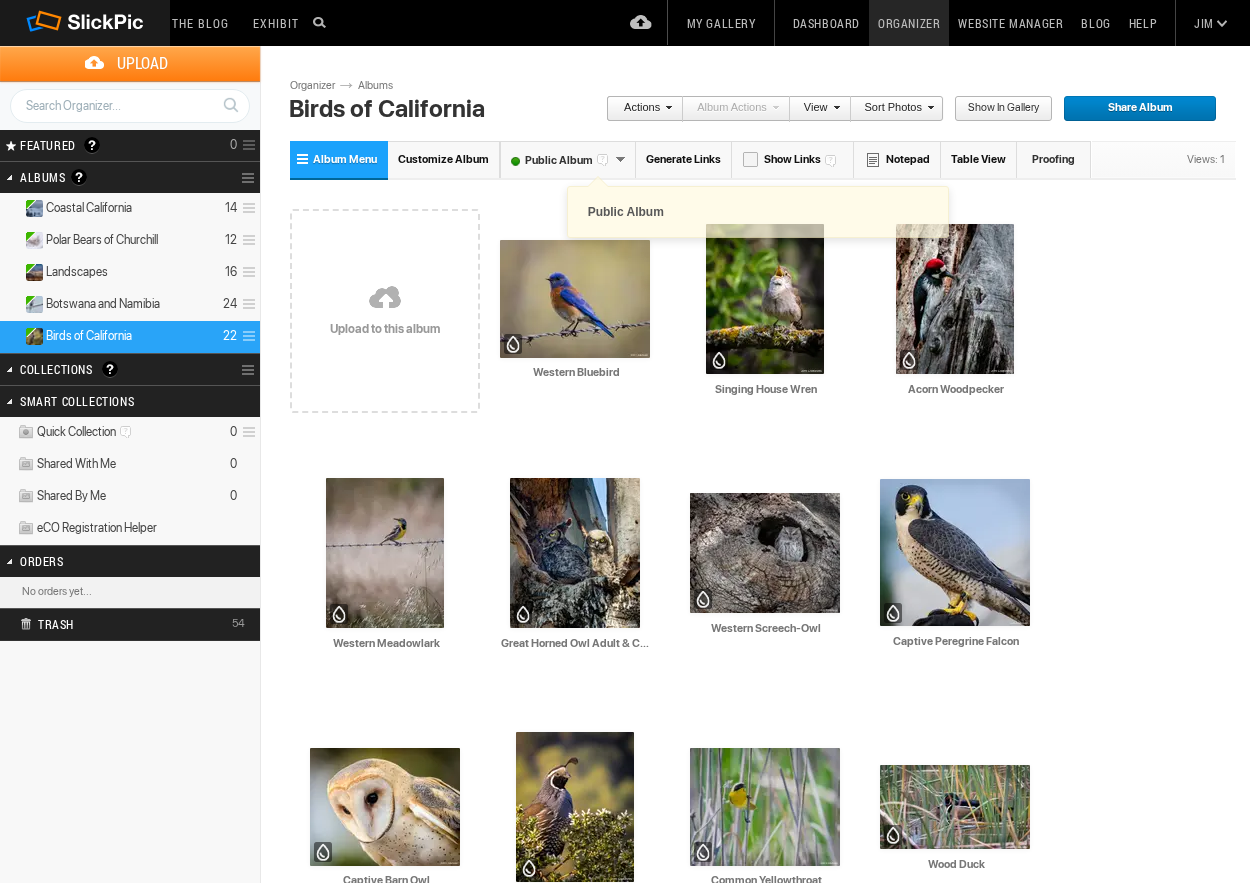 scroll, scrollTop: 0, scrollLeft: 0, axis: both 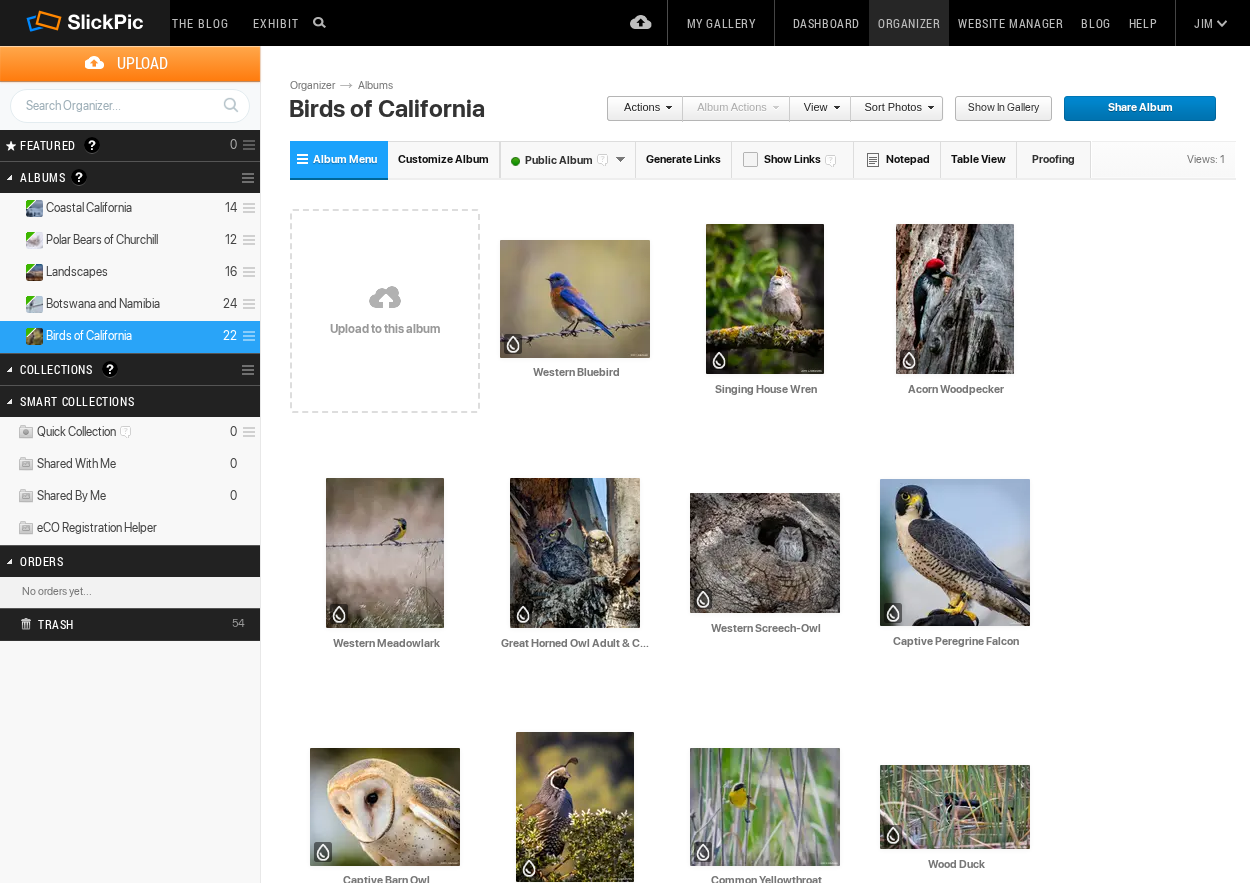 click on "Upload" at bounding box center [142, 63] 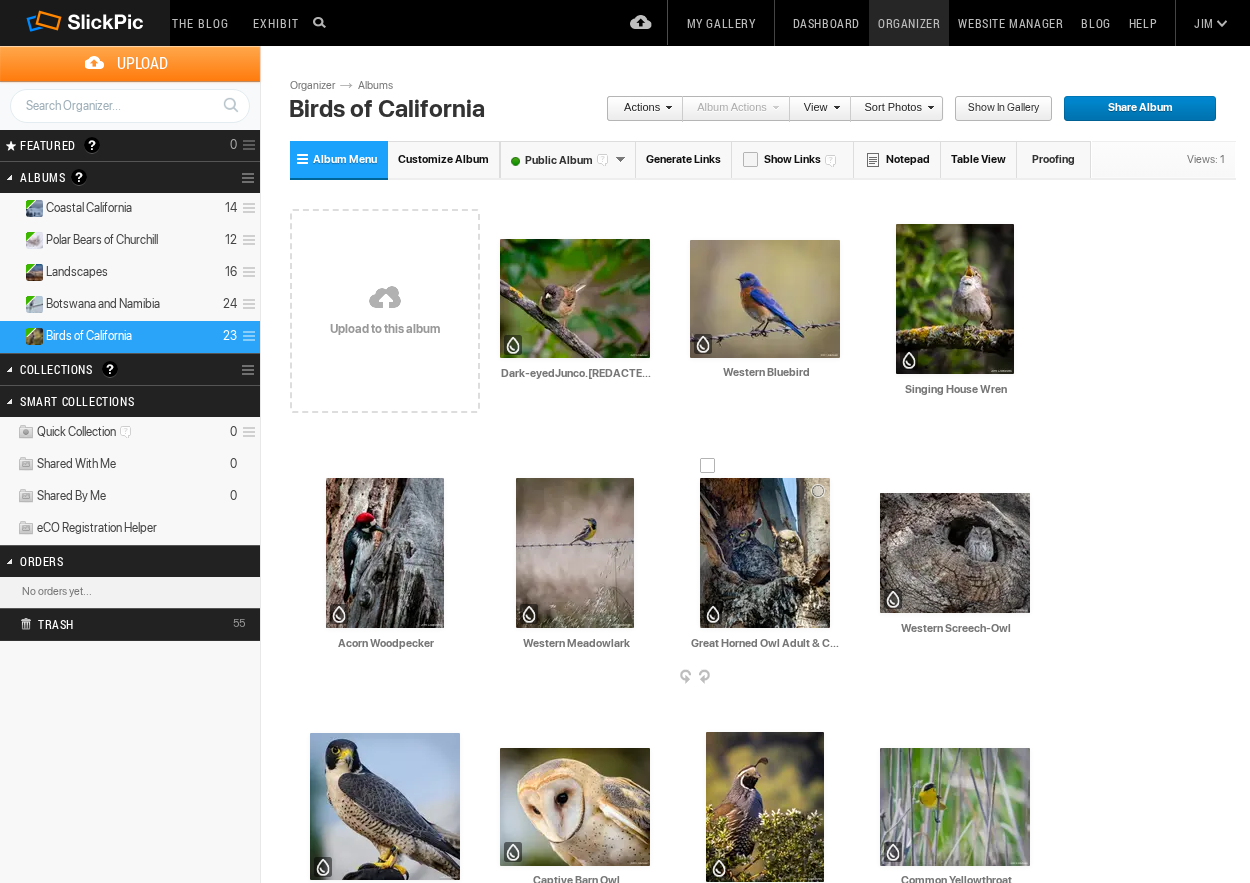scroll, scrollTop: 0, scrollLeft: 0, axis: both 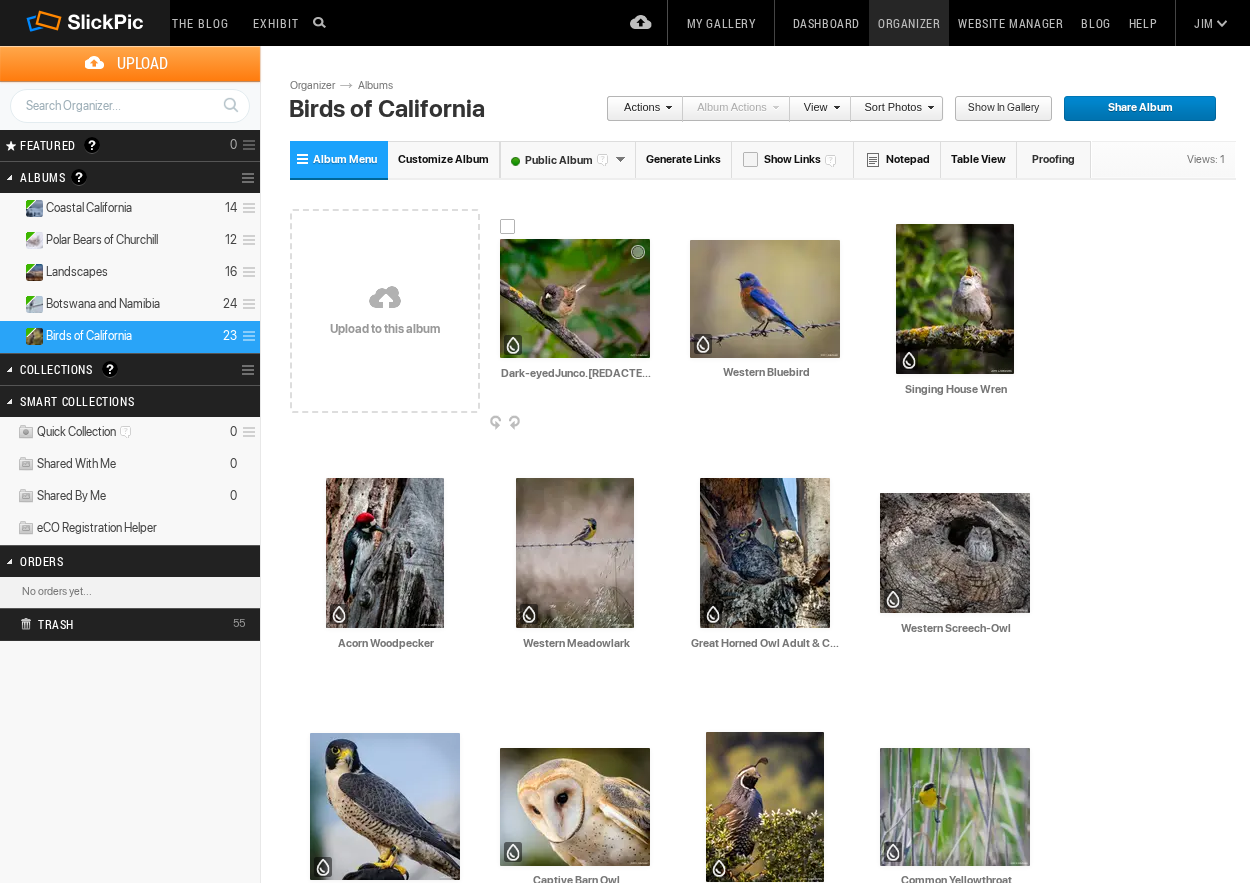 click at bounding box center [575, 298] 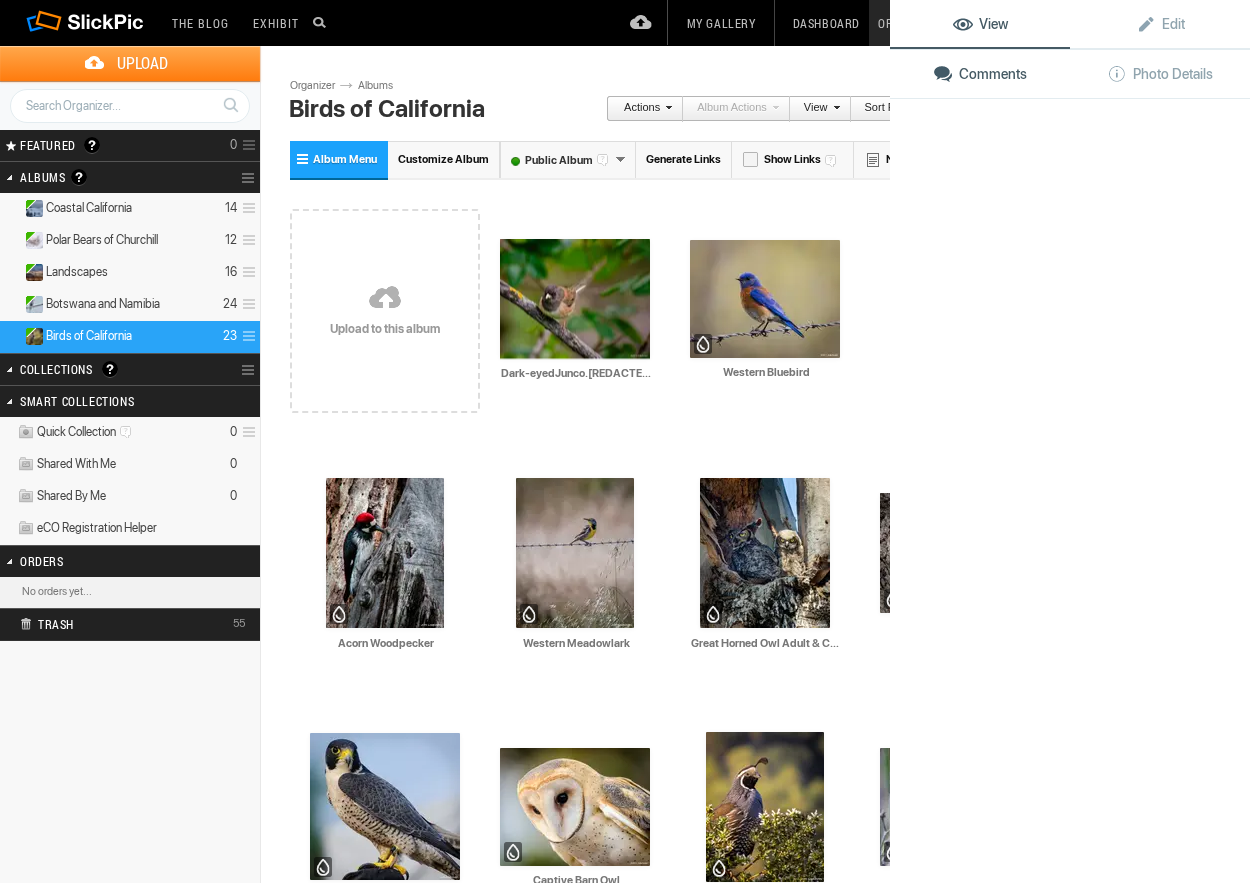 click 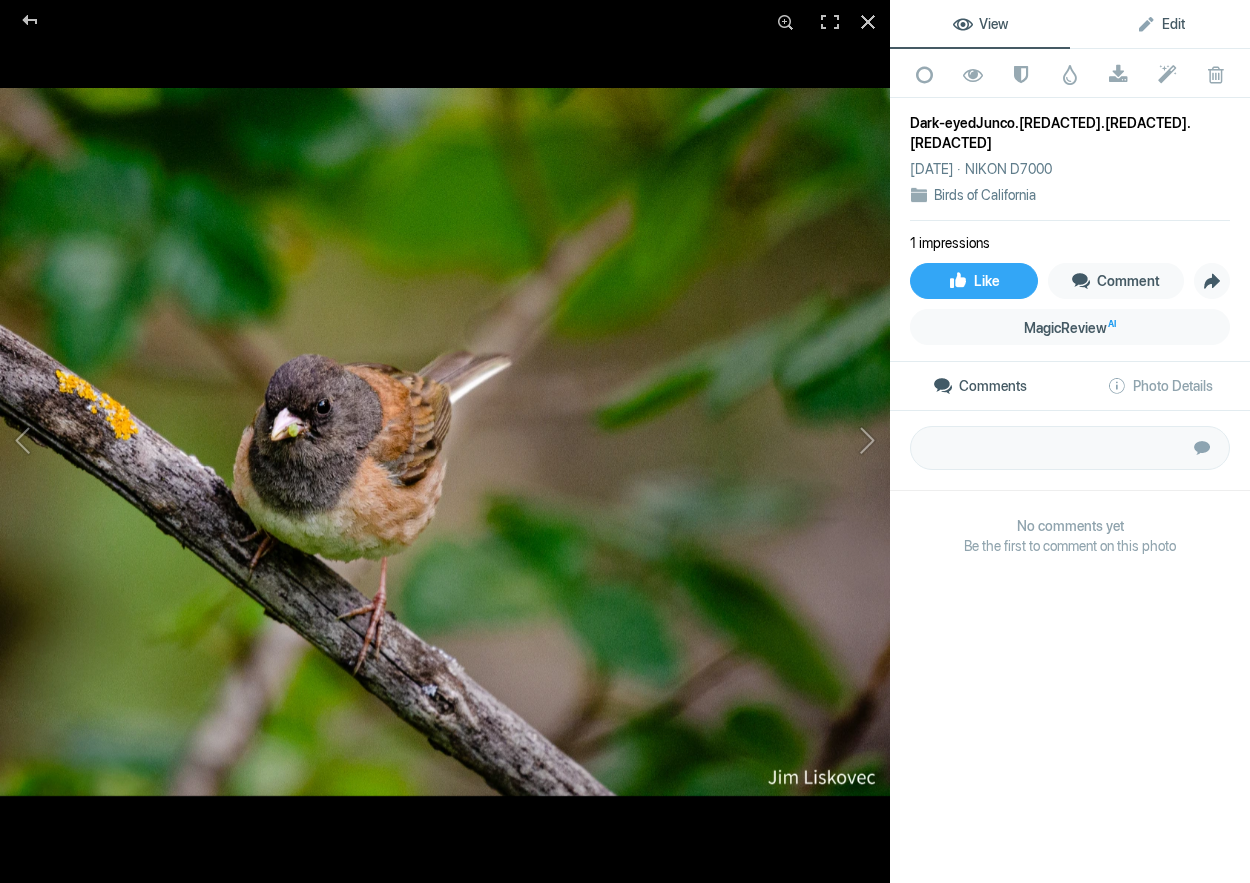 click on "Edit" 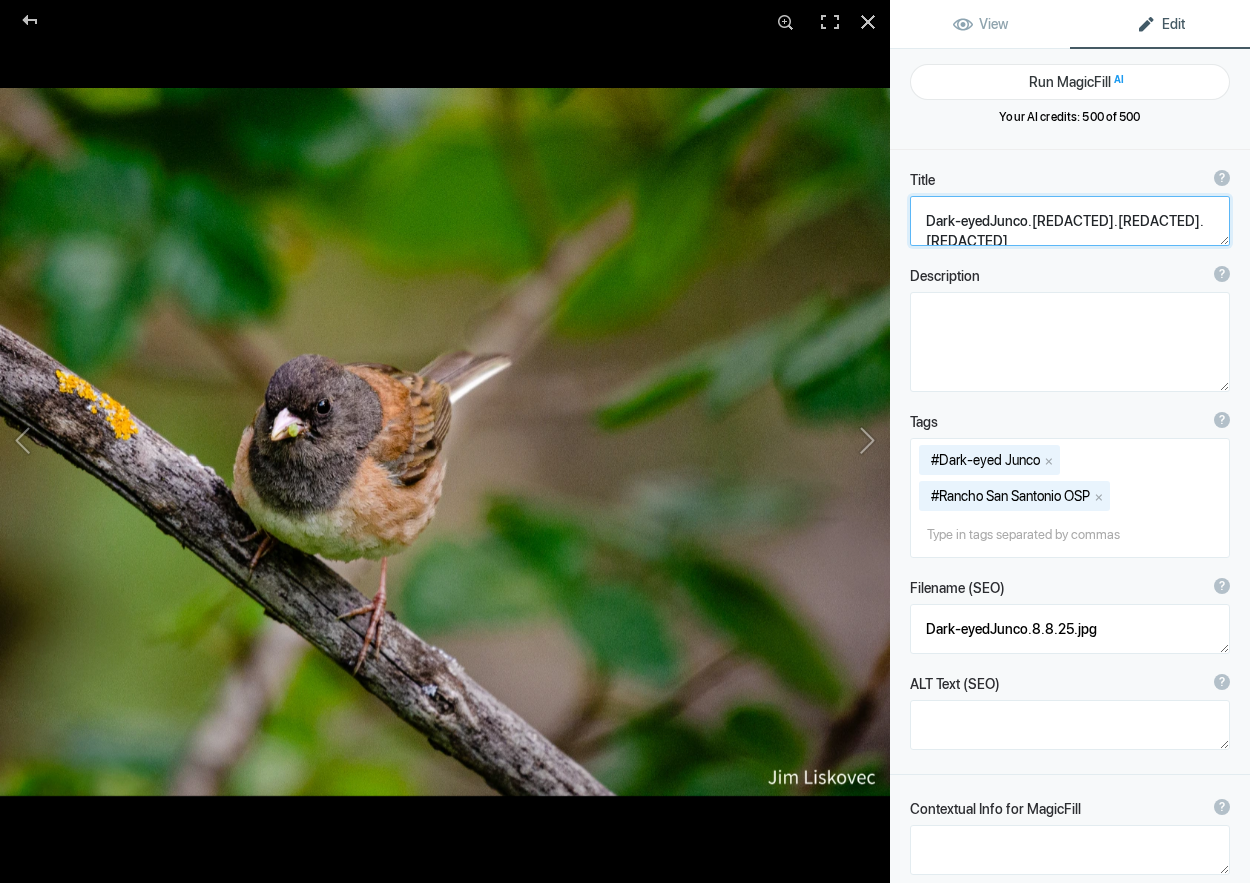 click 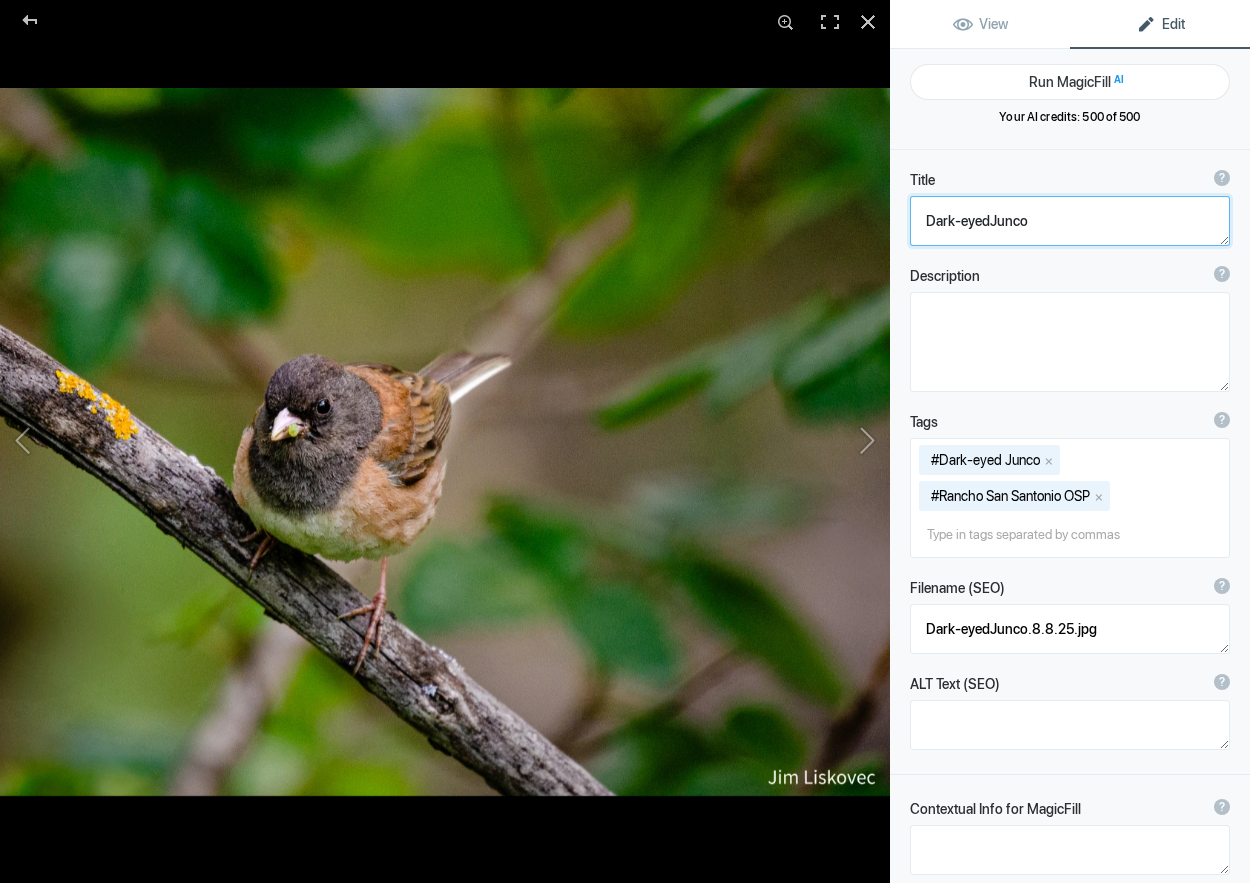 click 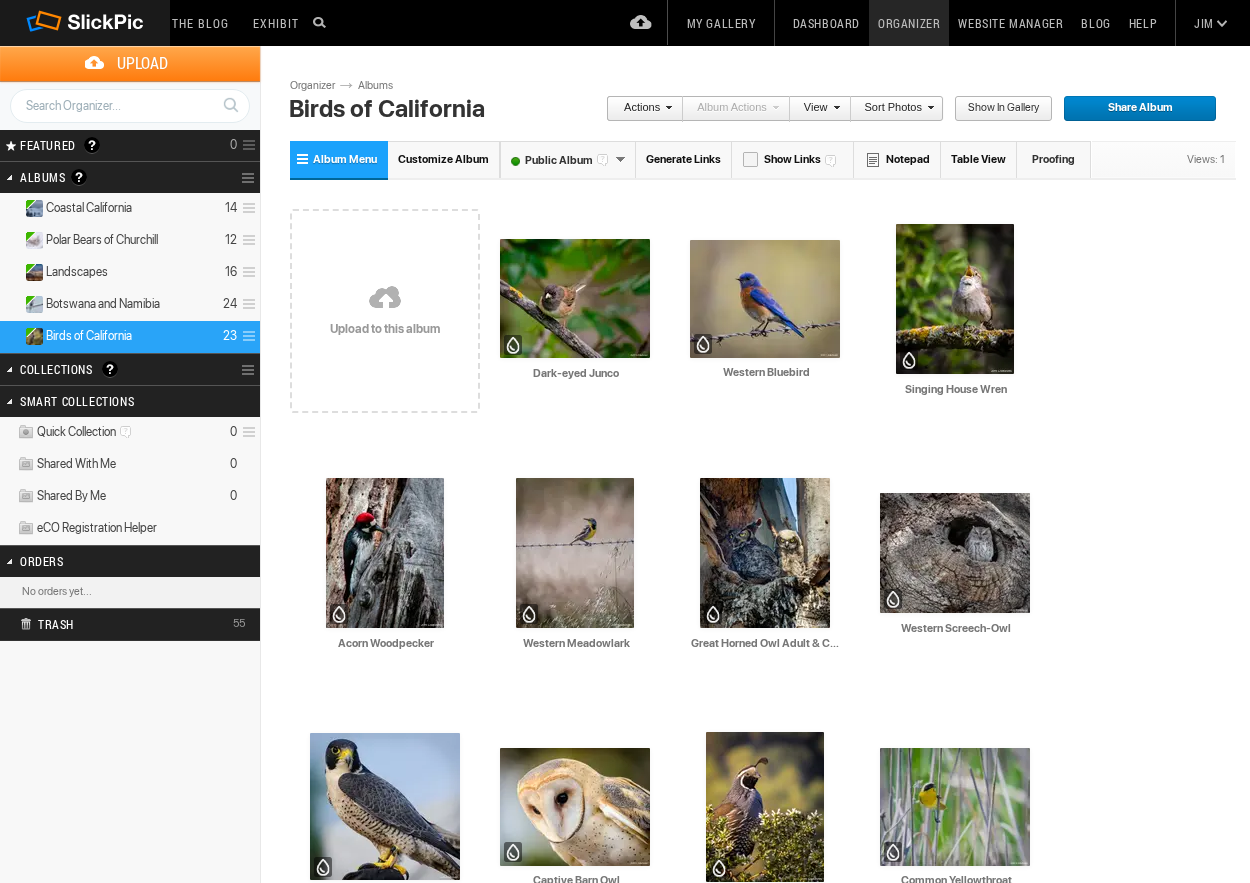 scroll, scrollTop: 0, scrollLeft: 0, axis: both 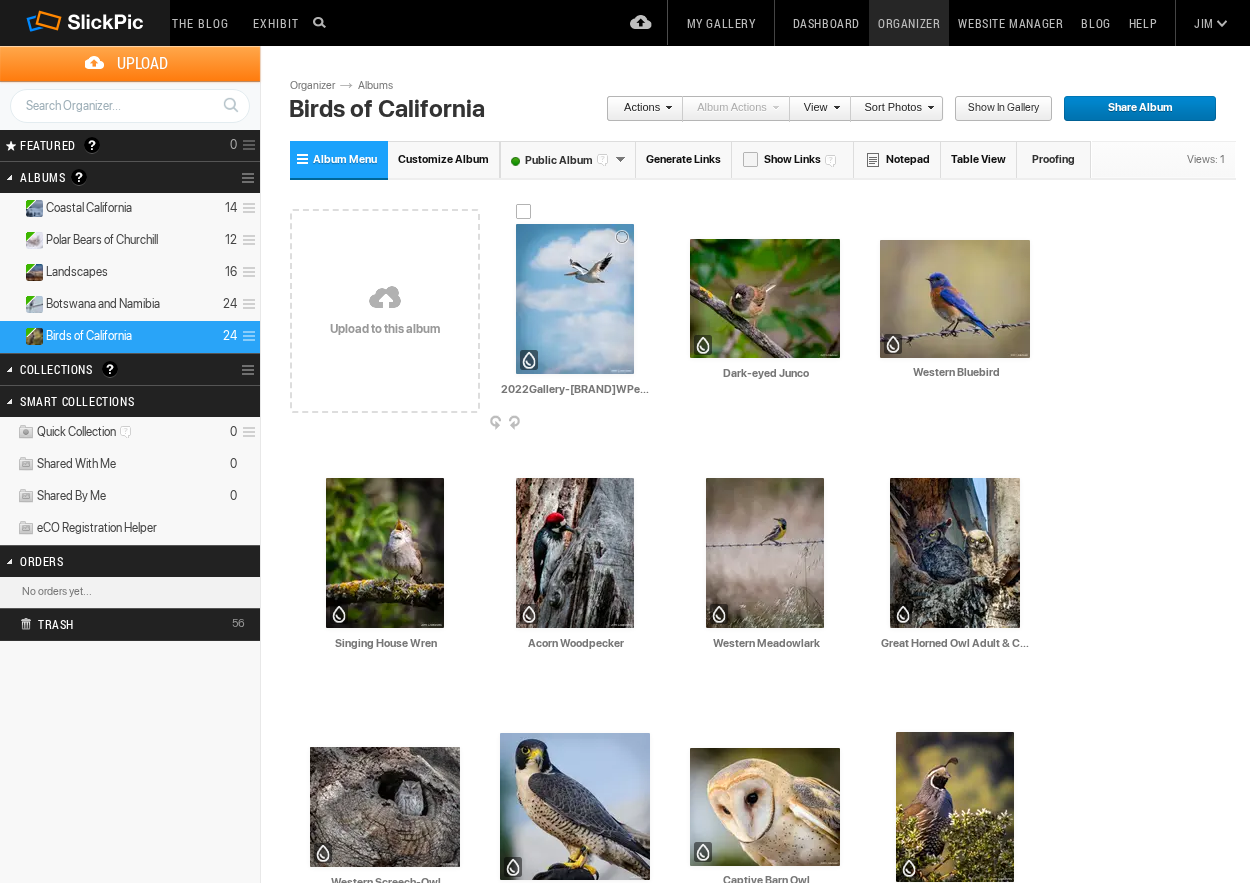 click at bounding box center [575, 299] 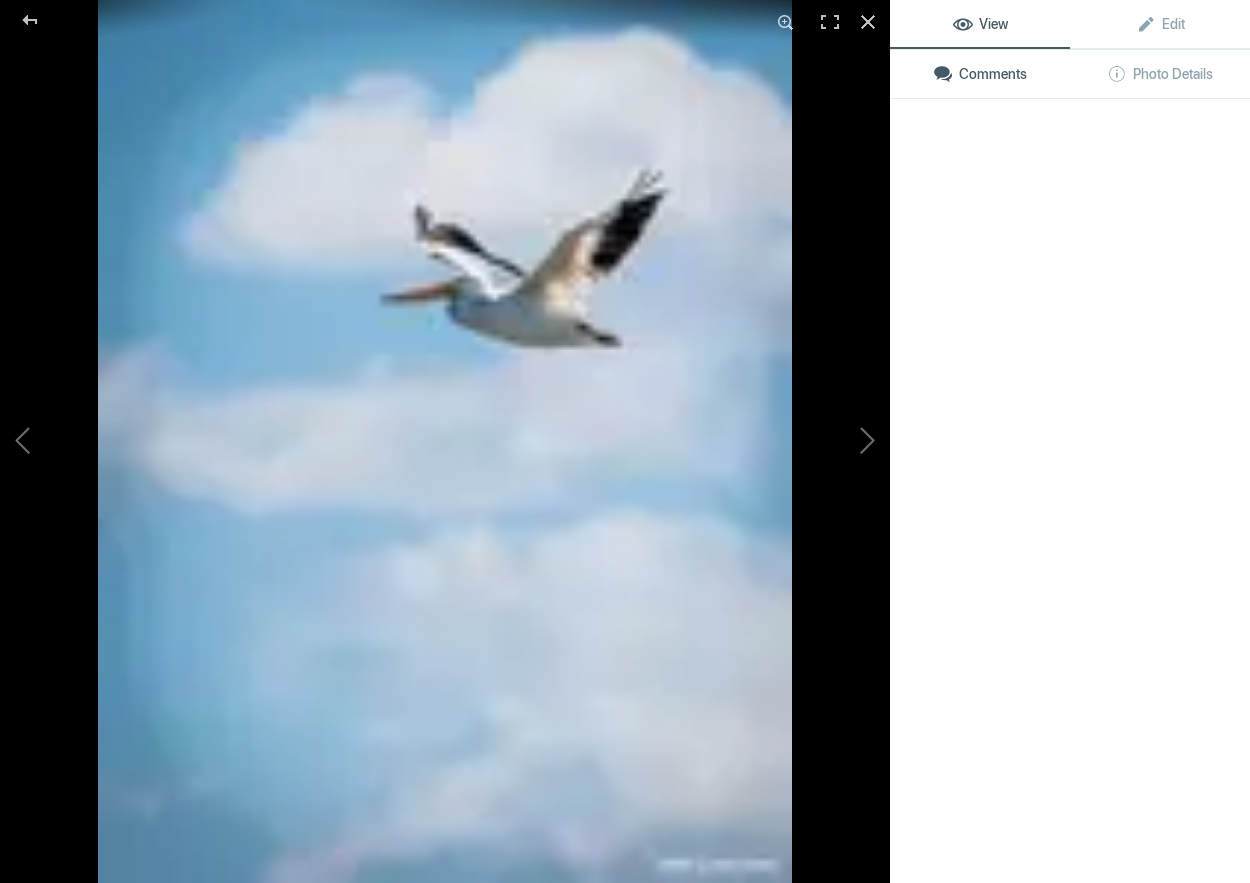 click 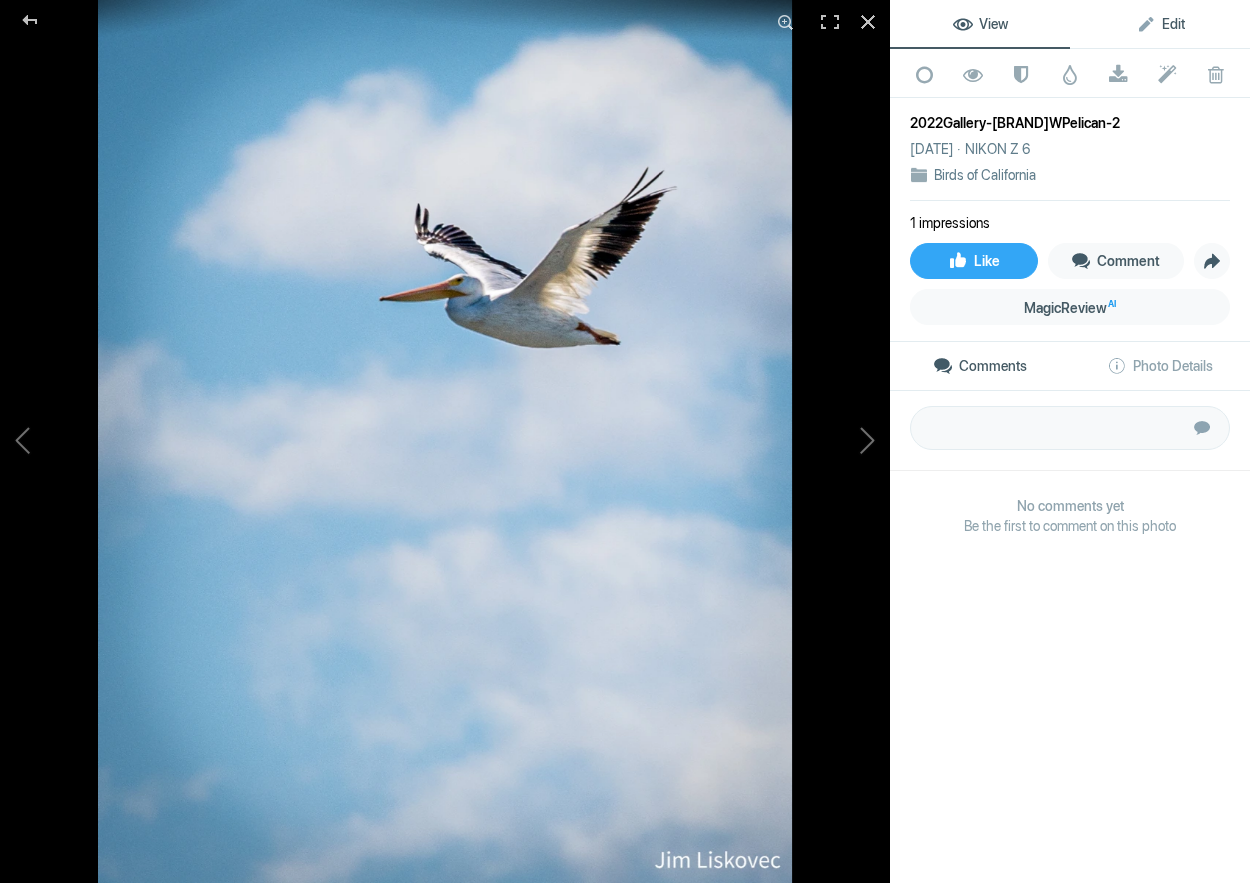 click on "Edit" 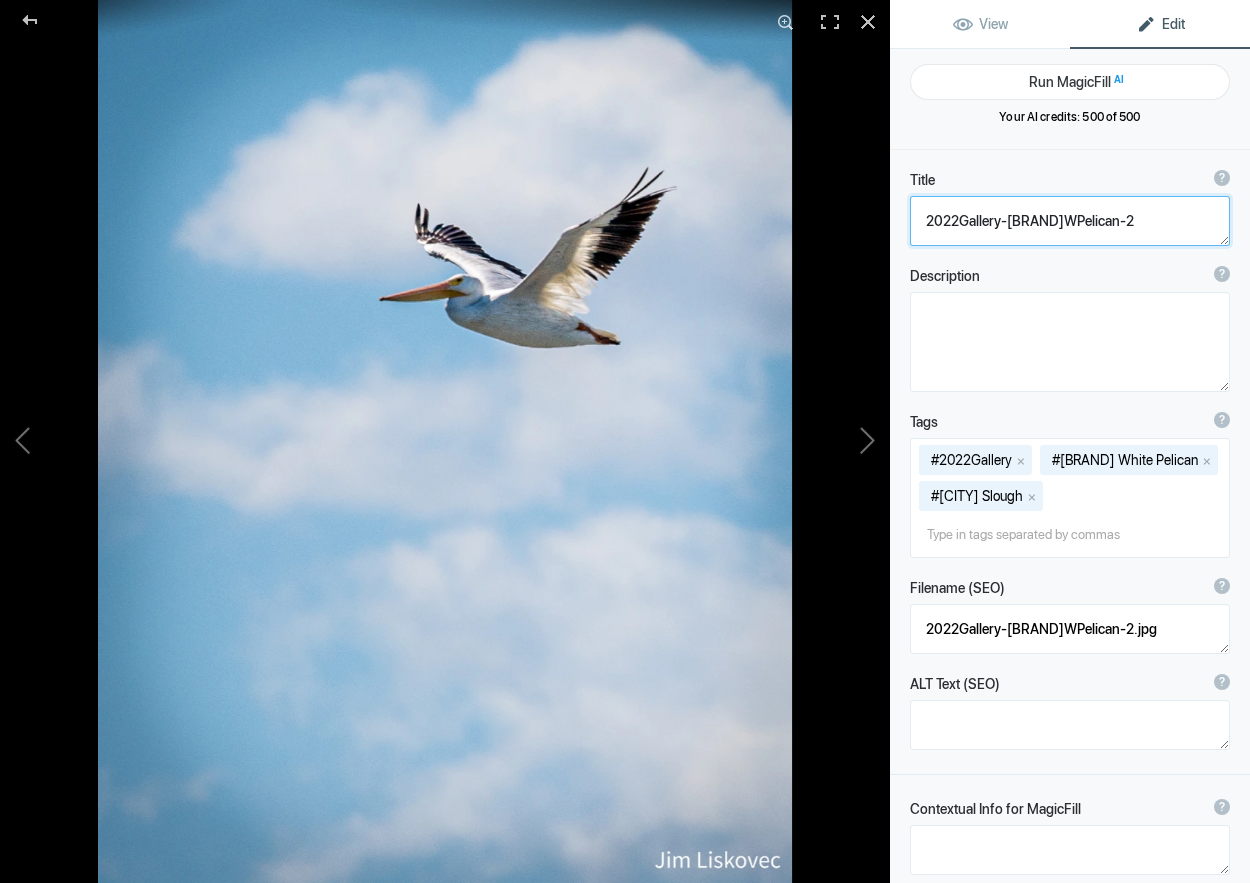 click 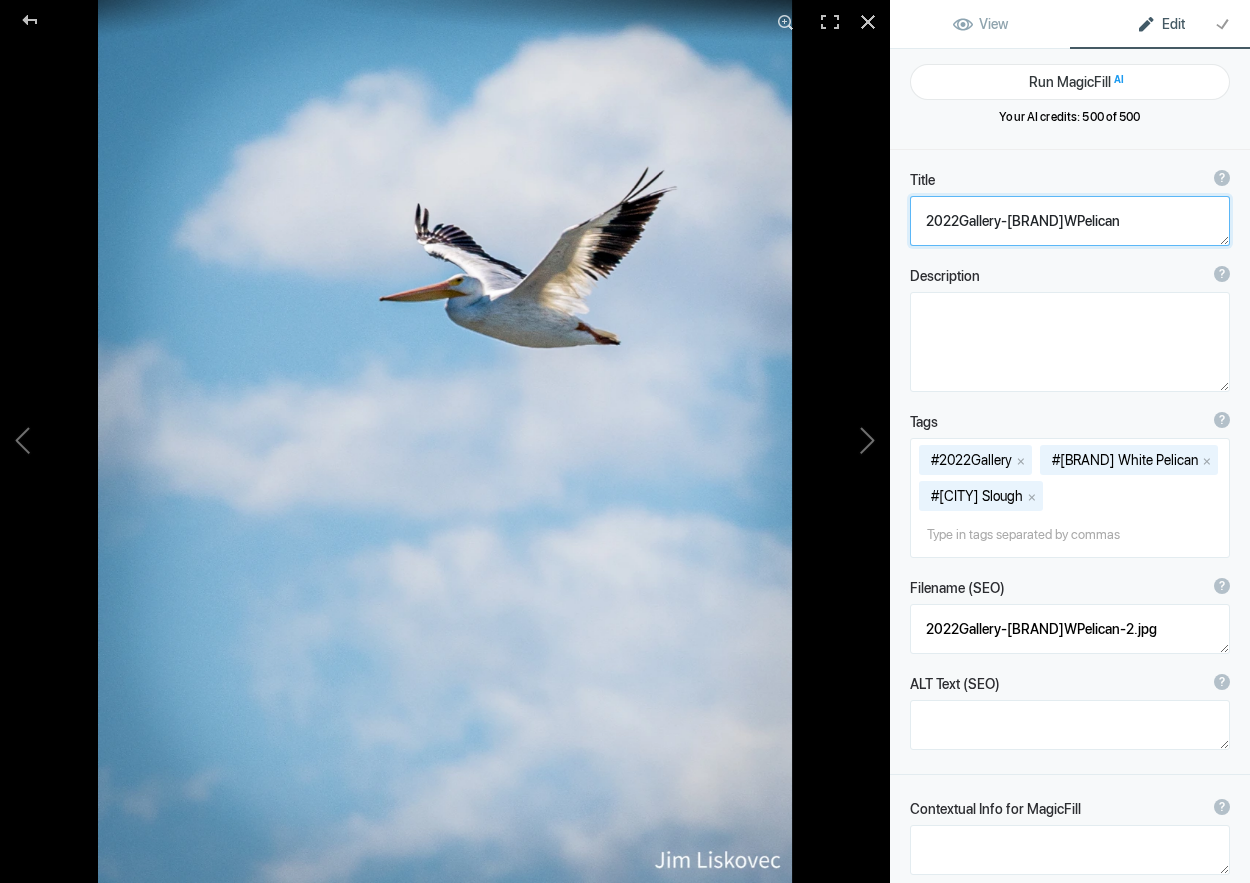 click 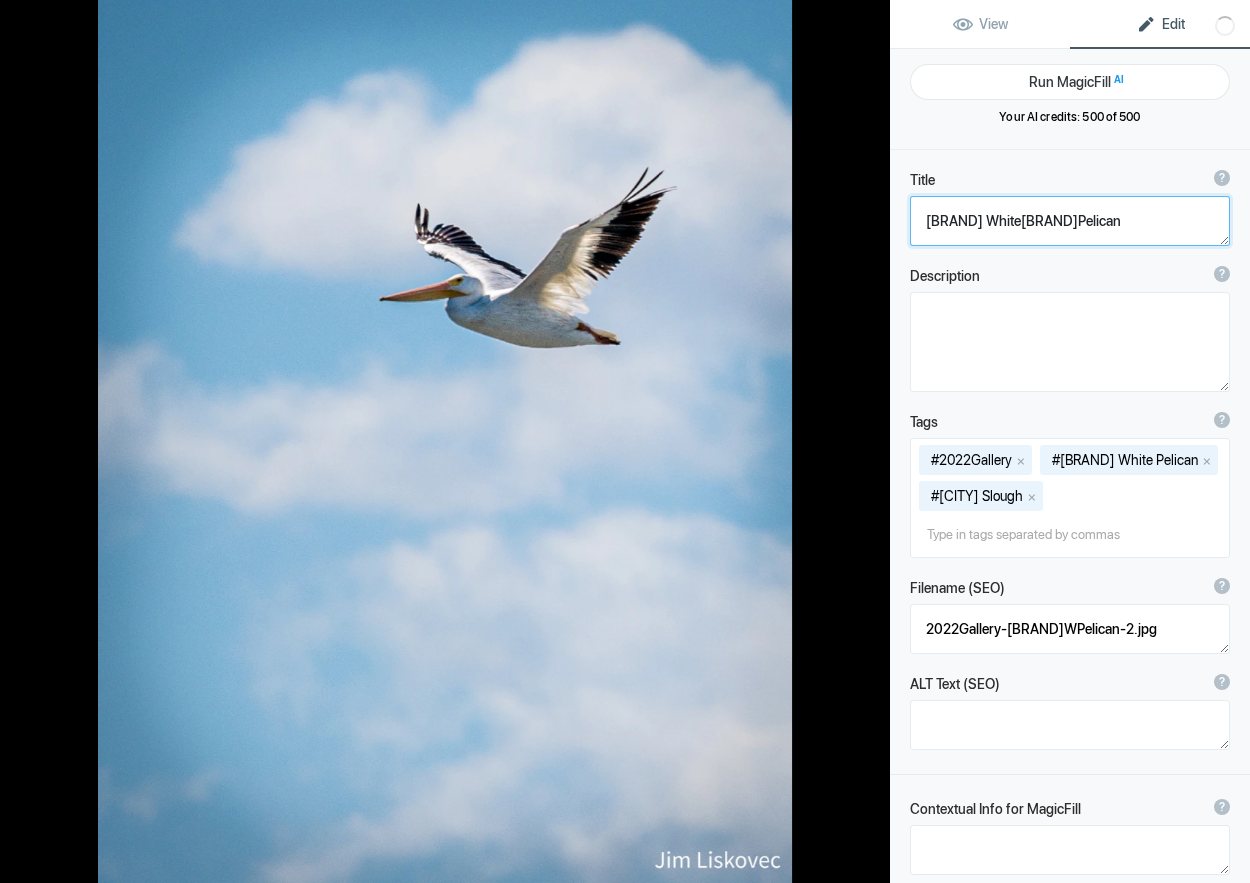 type on "American White Pelican" 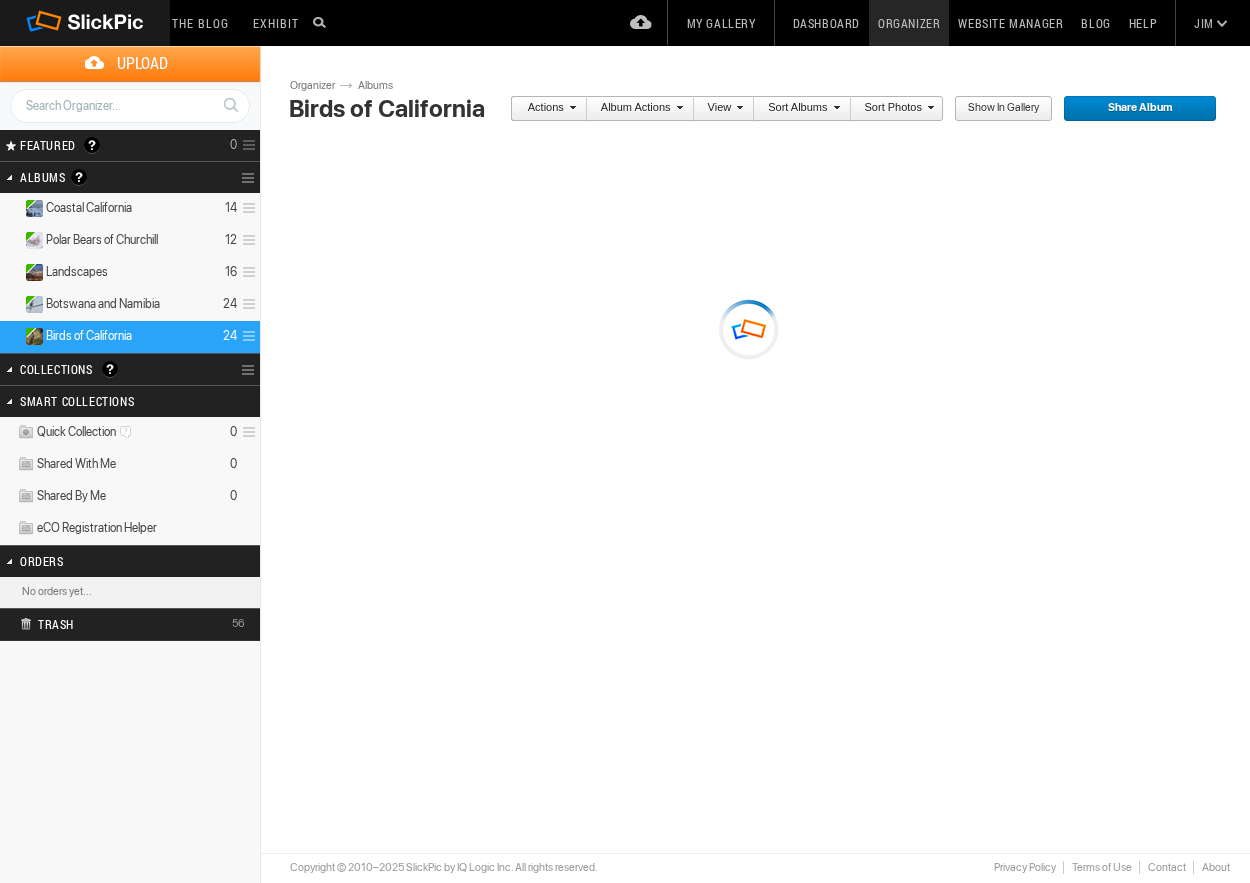 scroll, scrollTop: 0, scrollLeft: 0, axis: both 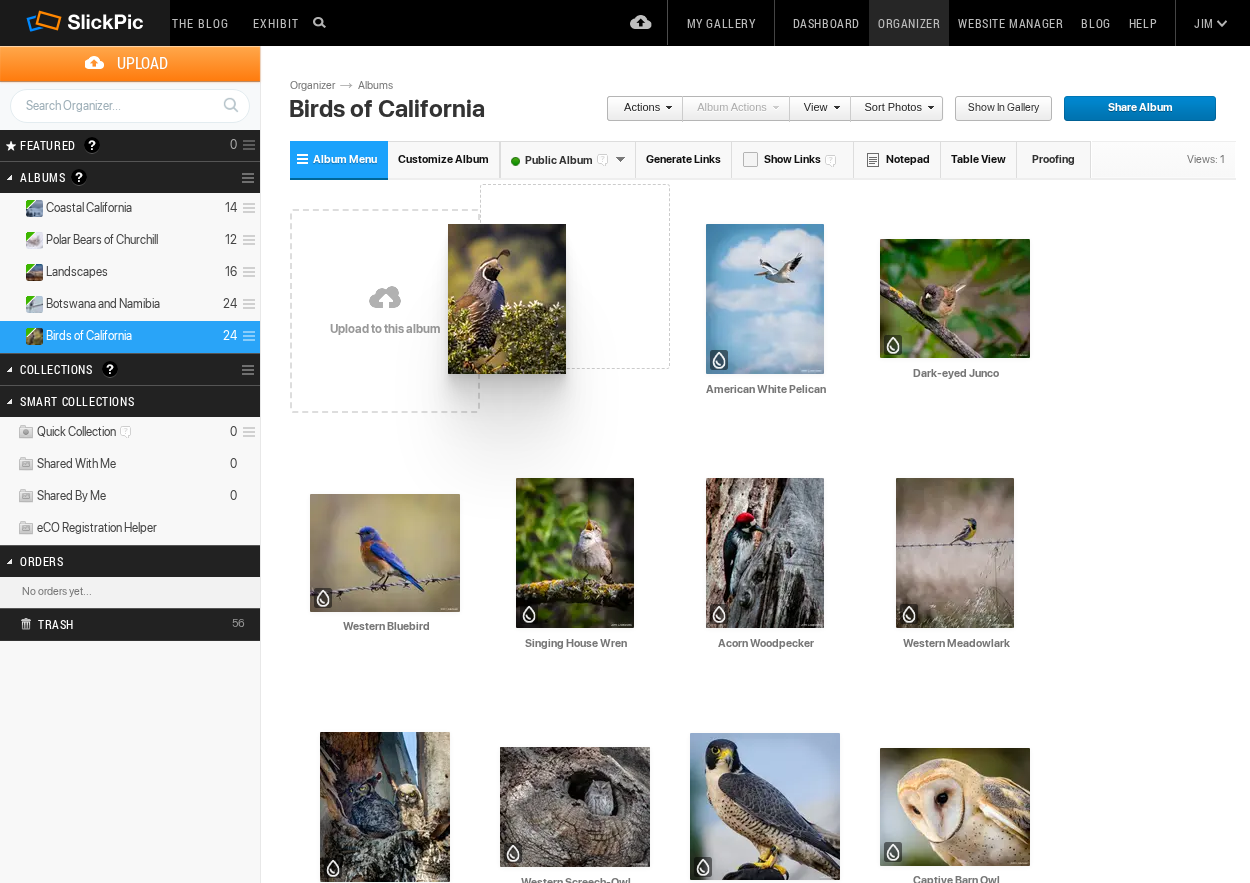 drag, startPoint x: 968, startPoint y: 803, endPoint x: 446, endPoint y: 226, distance: 778.0829 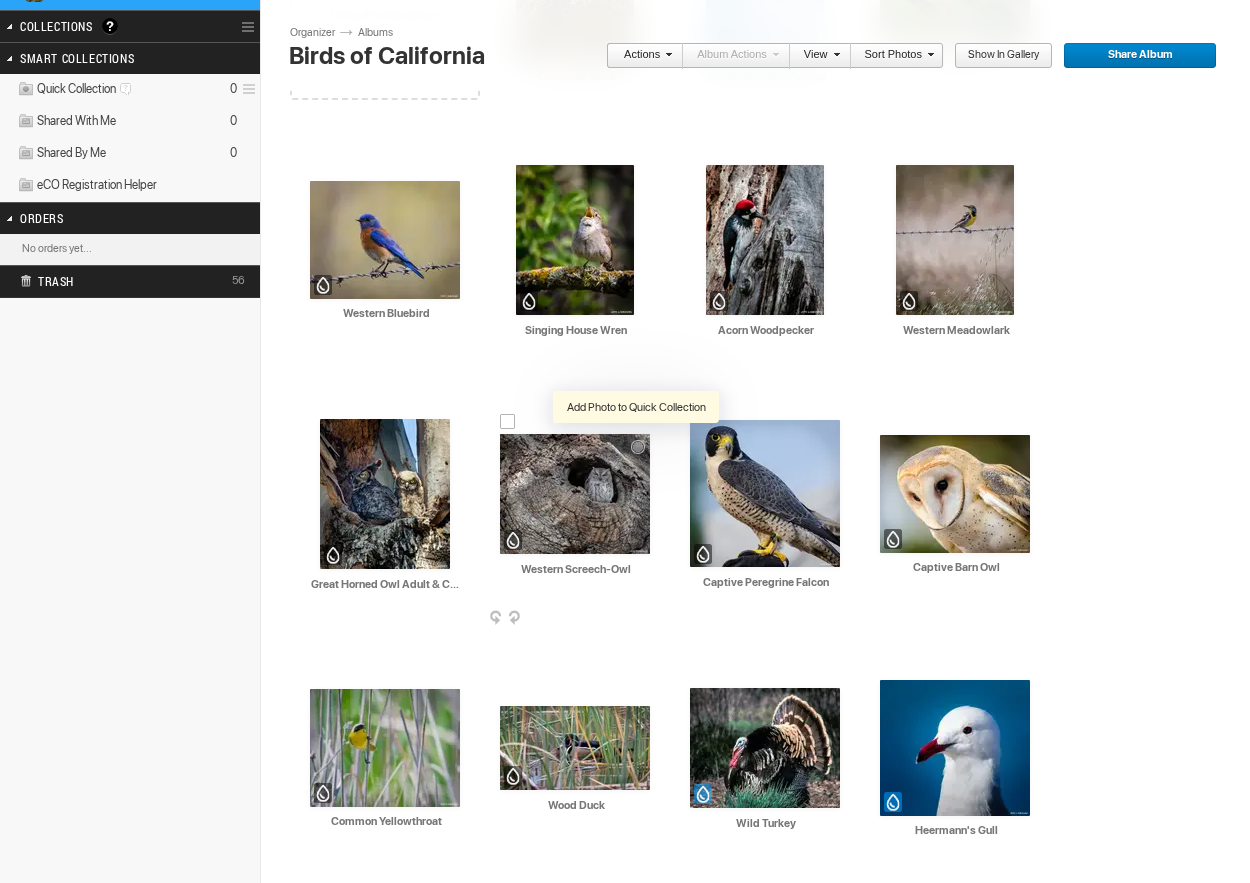 scroll, scrollTop: 344, scrollLeft: 0, axis: vertical 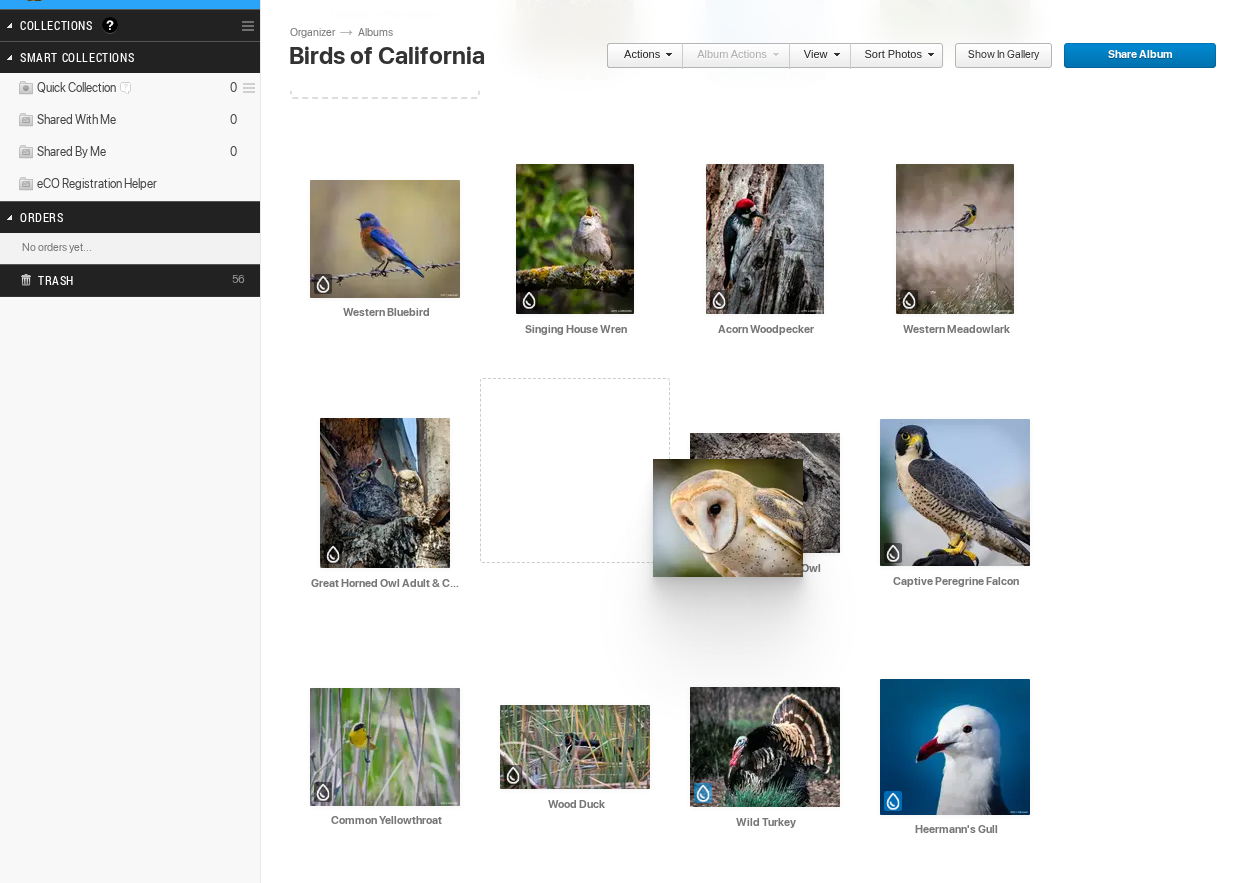drag, startPoint x: 944, startPoint y: 493, endPoint x: 651, endPoint y: 459, distance: 294.9661 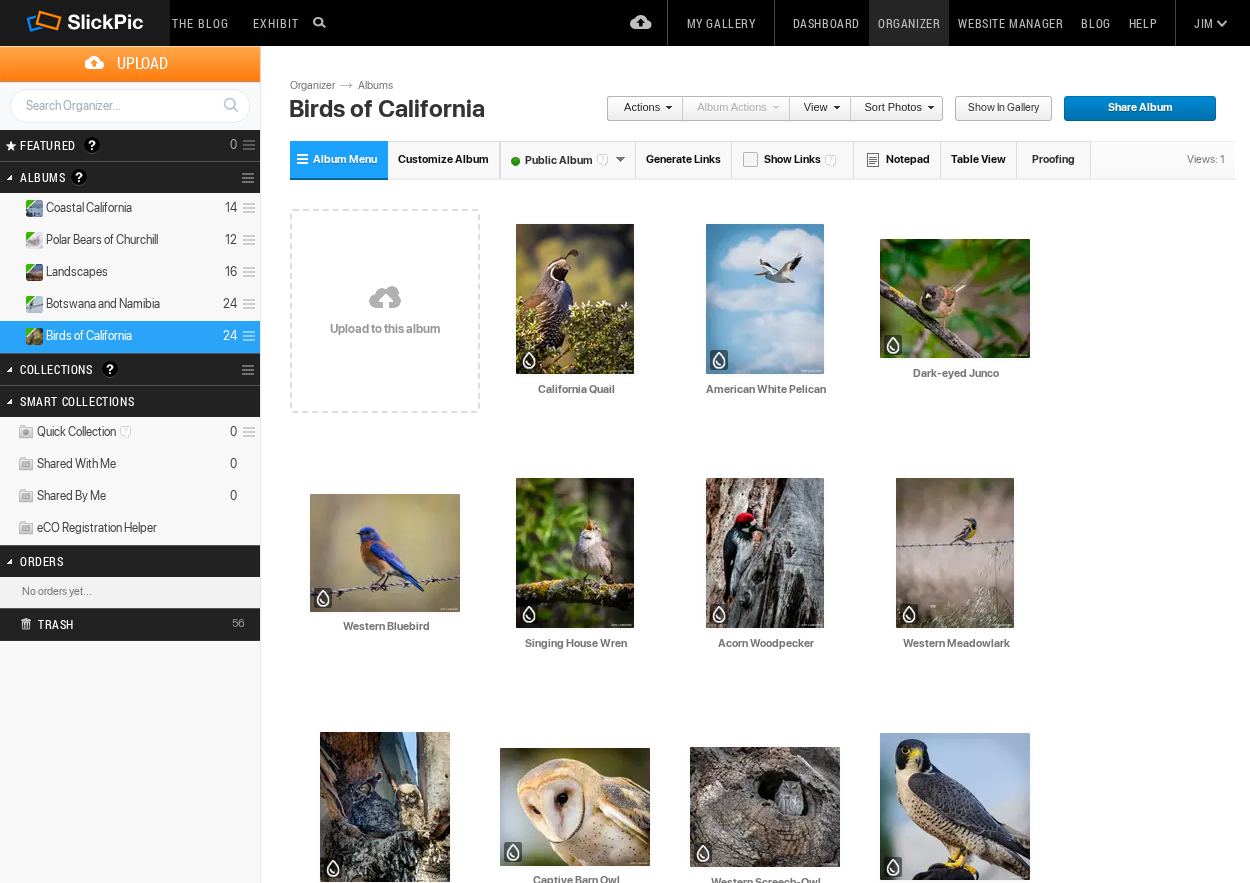 scroll, scrollTop: 0, scrollLeft: 0, axis: both 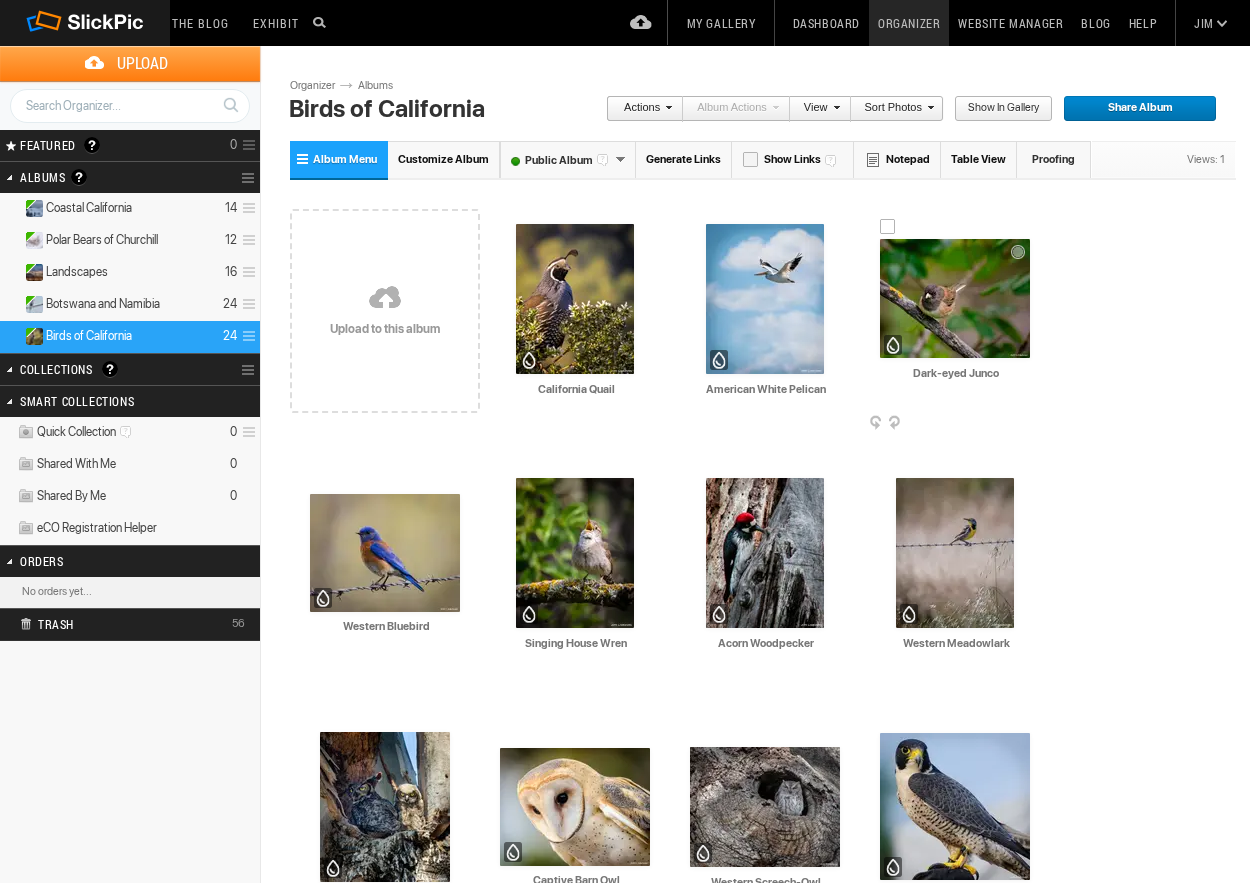 click at bounding box center [955, 298] 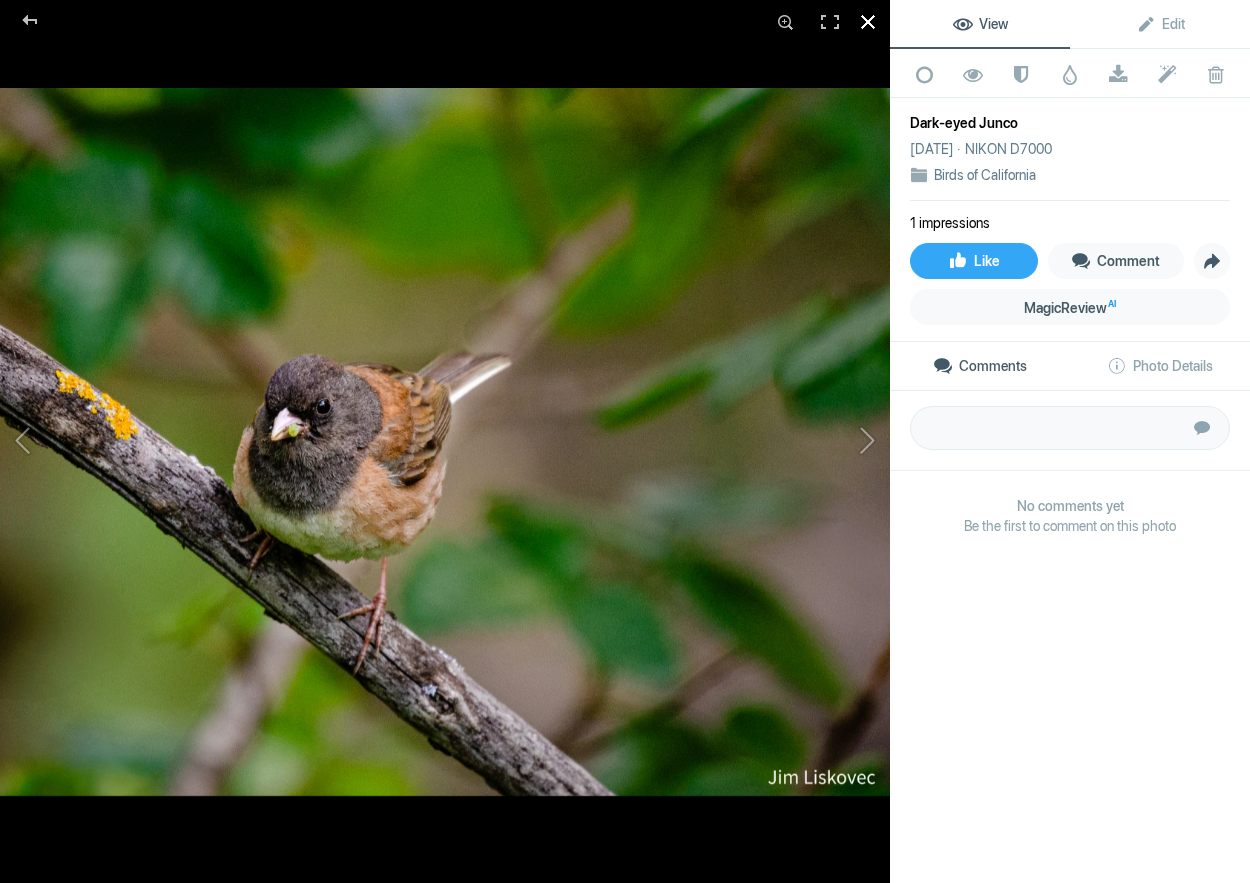 click 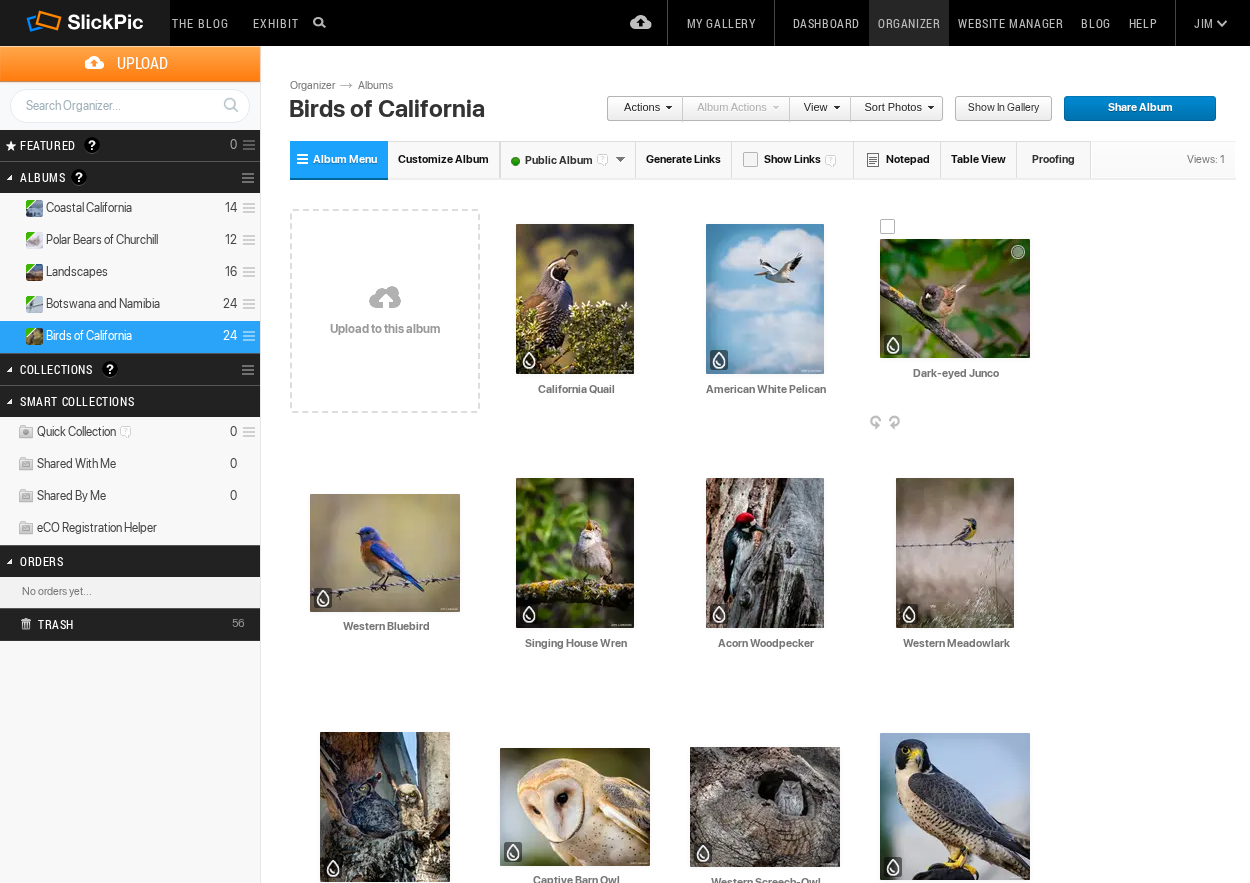 click at bounding box center (1034, 424) 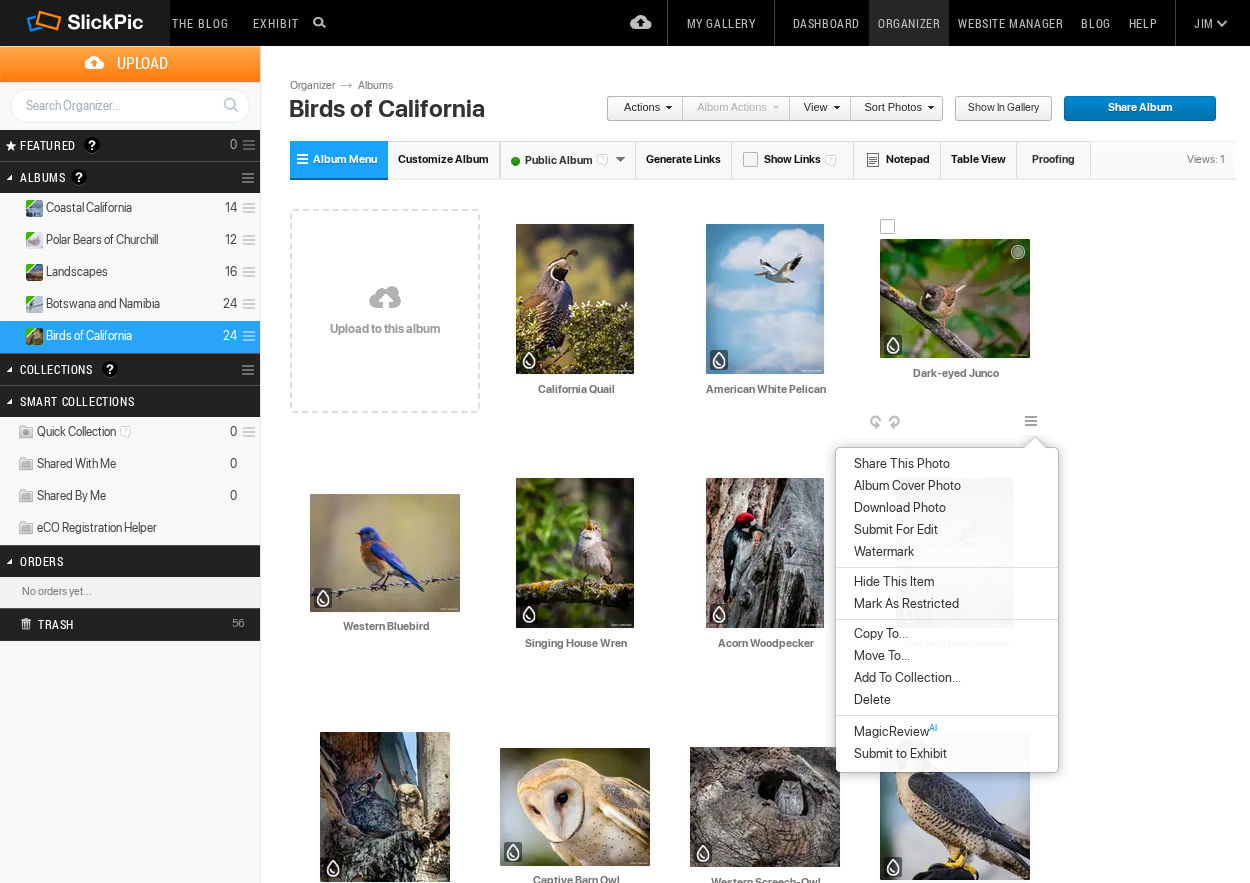 scroll, scrollTop: -1, scrollLeft: 0, axis: vertical 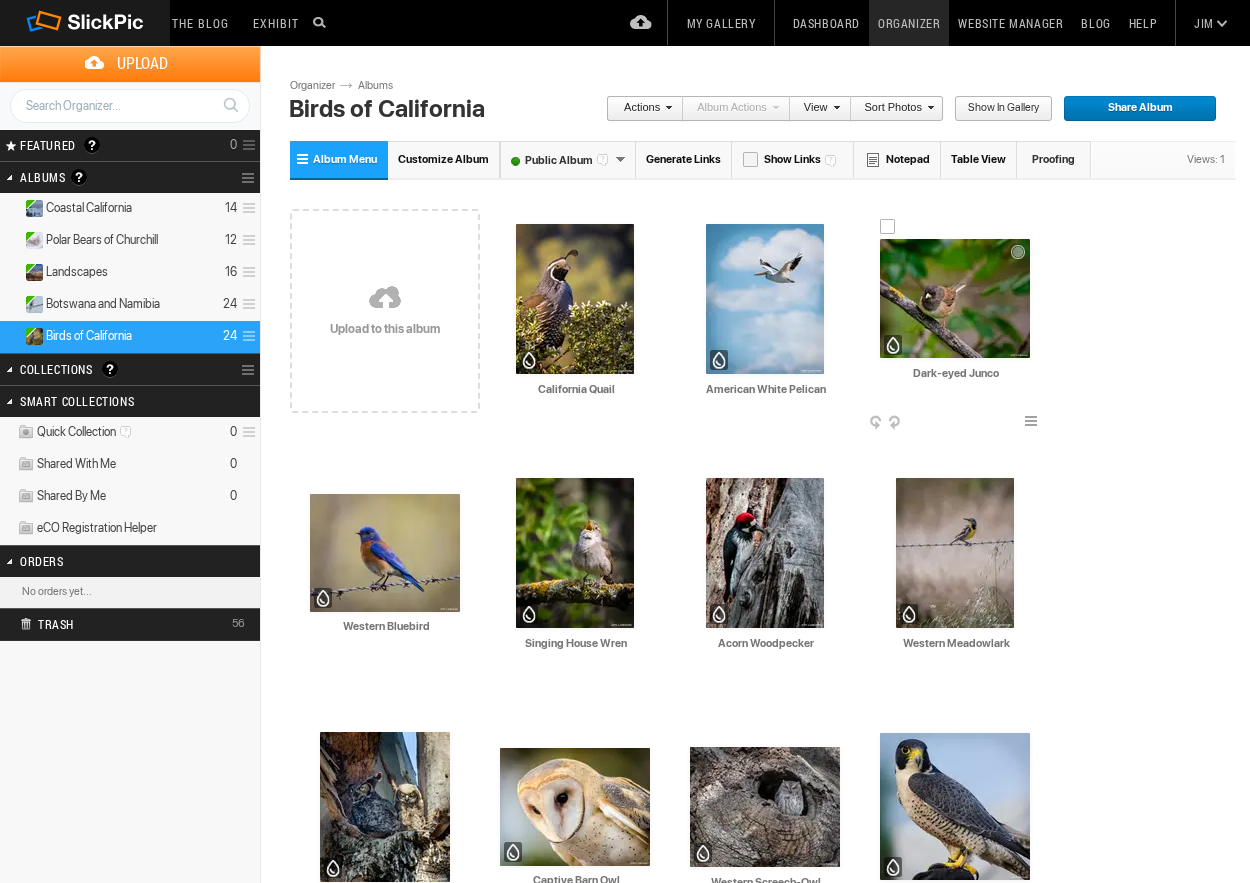 click at bounding box center [1034, 424] 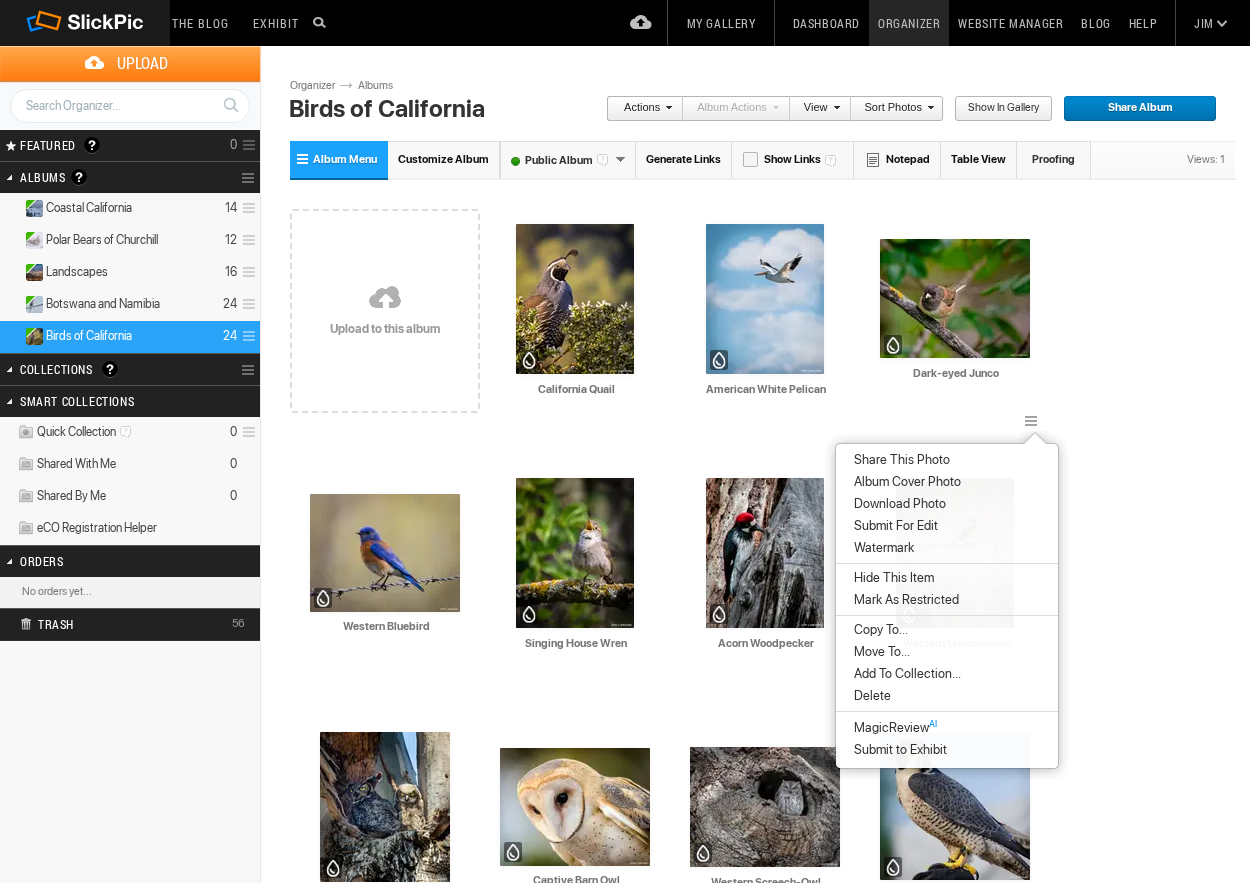 click on "Delete" at bounding box center [869, 696] 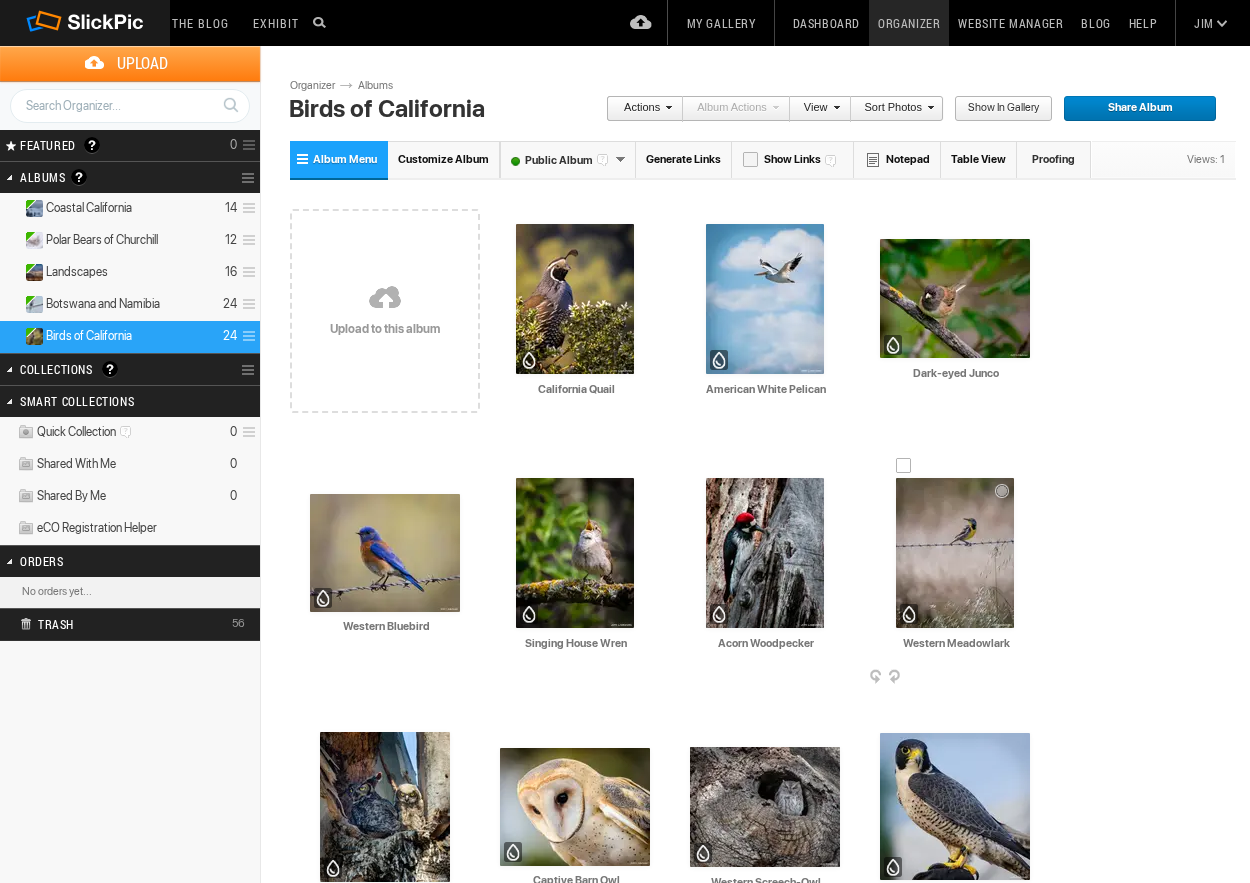 scroll, scrollTop: 0, scrollLeft: 0, axis: both 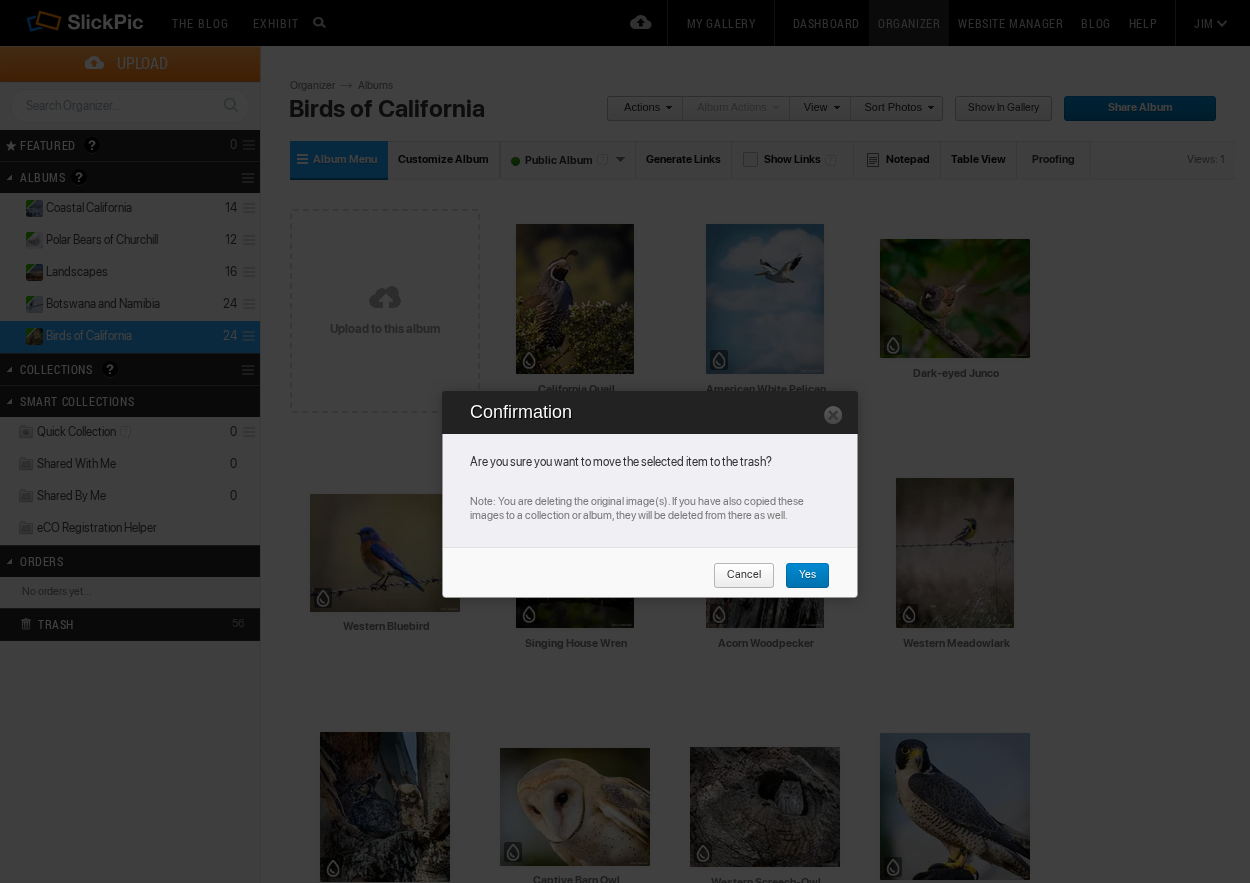 click on "Yes" at bounding box center (800, 576) 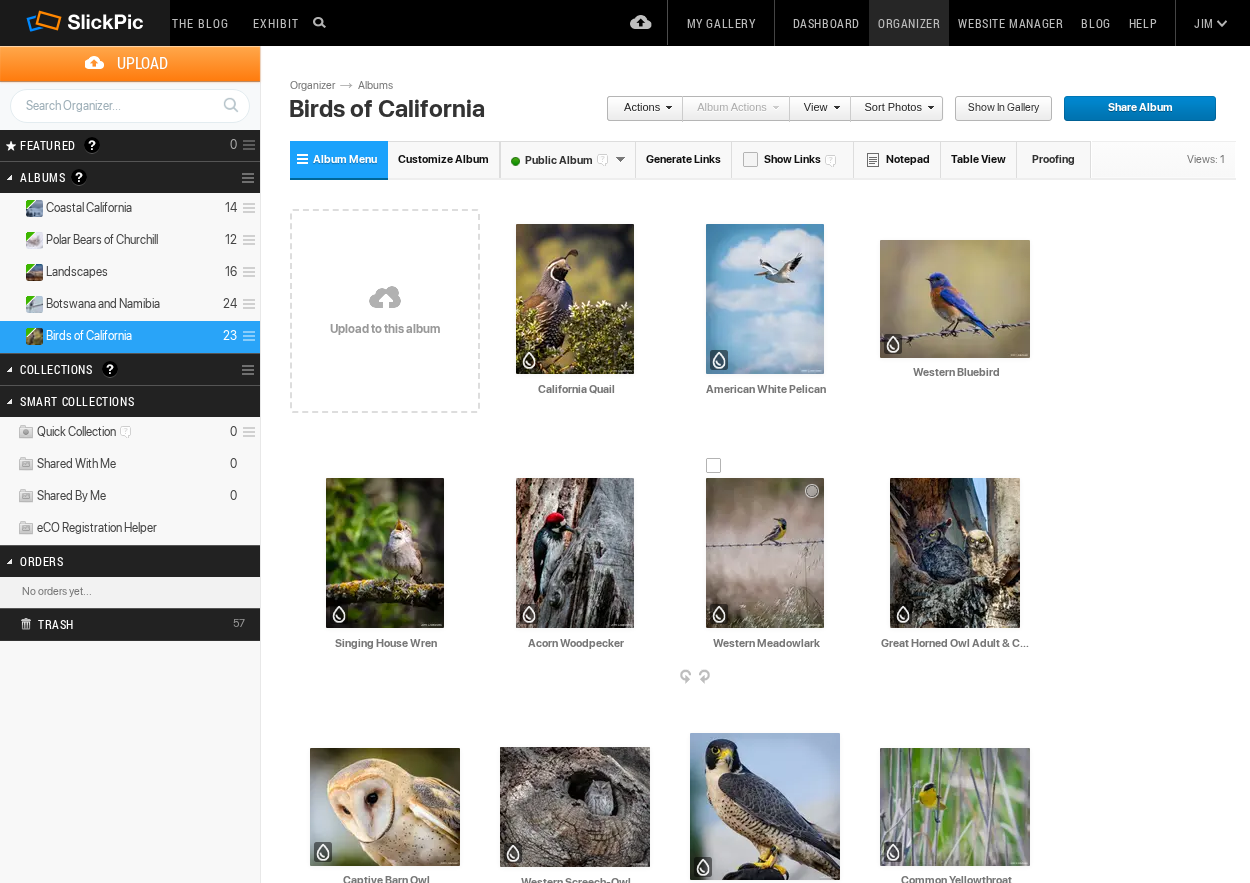 scroll, scrollTop: 0, scrollLeft: 0, axis: both 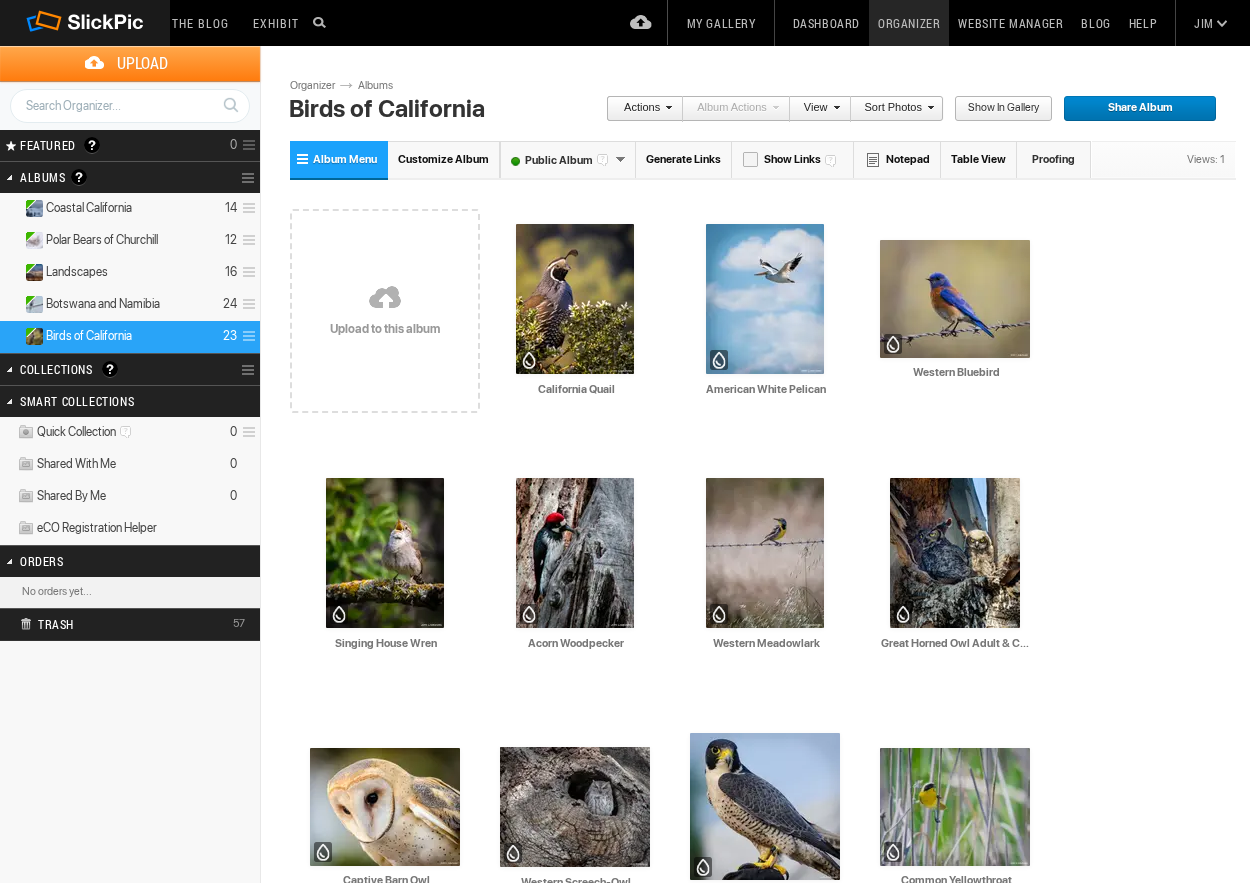 click on "Upload" at bounding box center [142, 63] 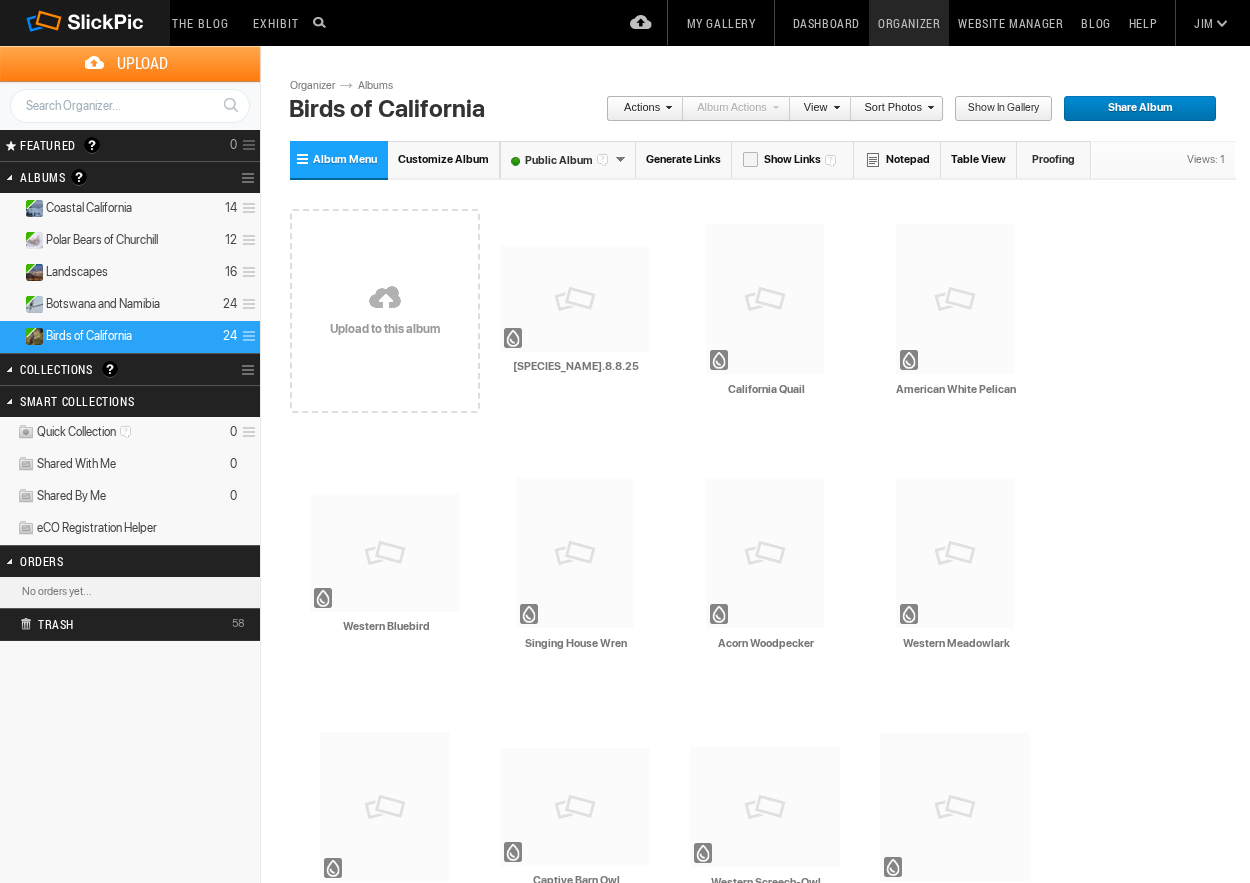 scroll, scrollTop: 0, scrollLeft: 0, axis: both 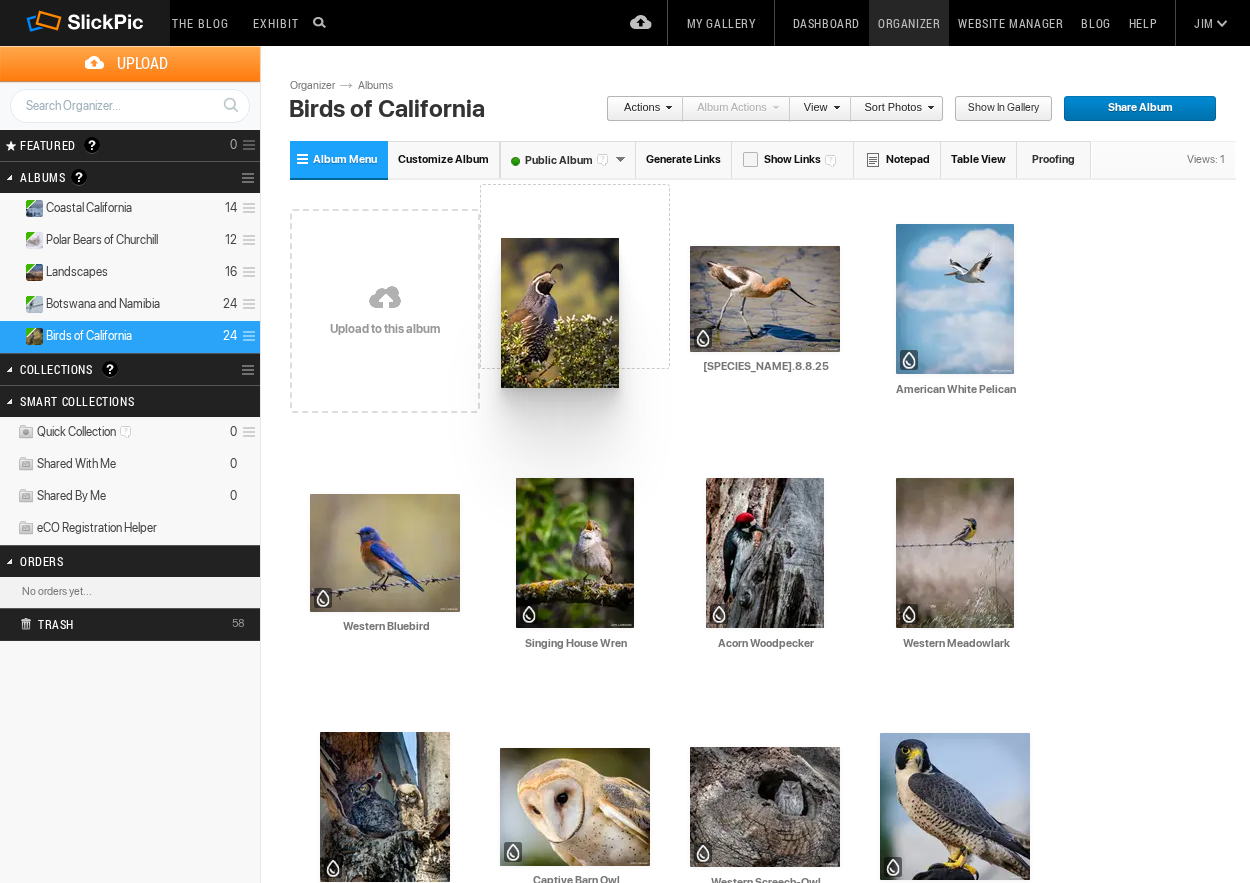 drag, startPoint x: 791, startPoint y: 331, endPoint x: 498, endPoint y: 237, distance: 307.7093 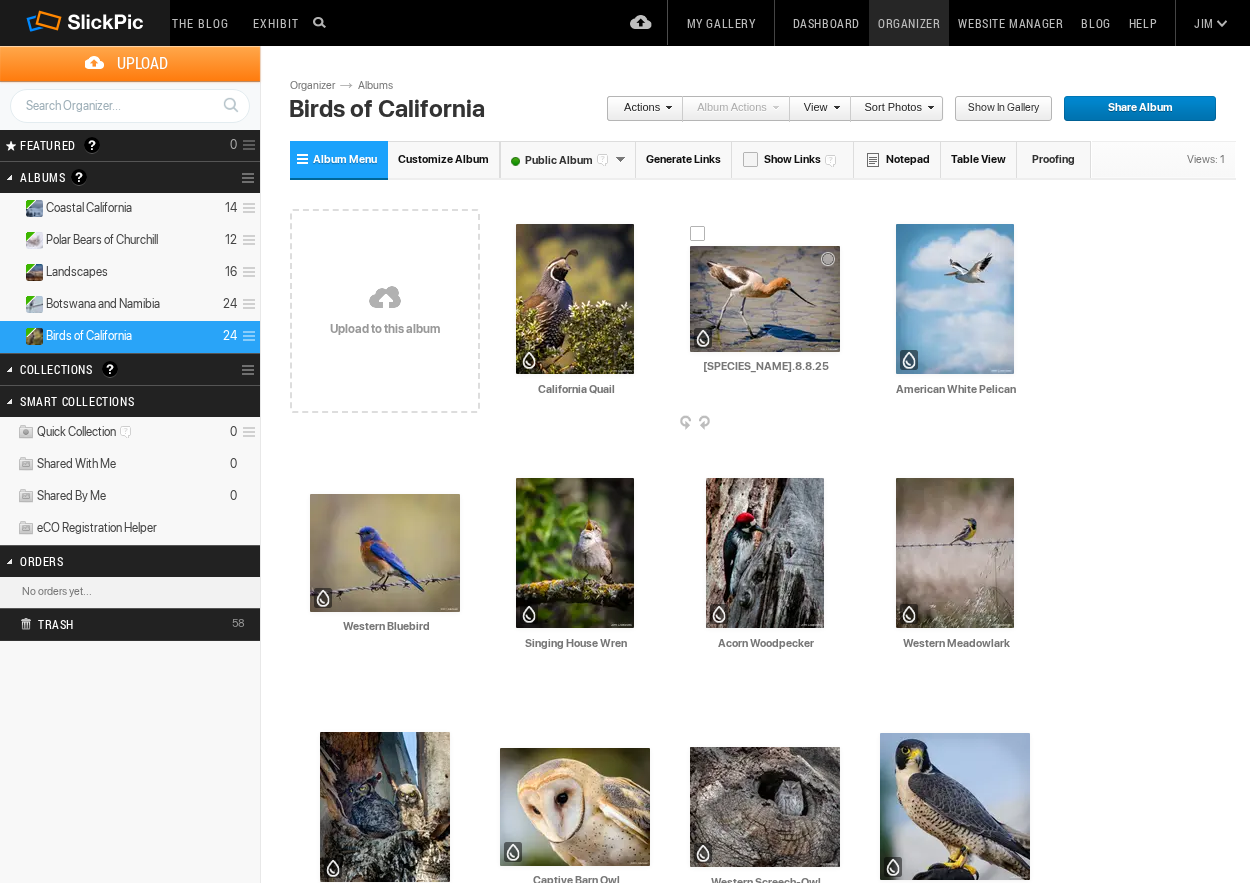 click at bounding box center [765, 299] 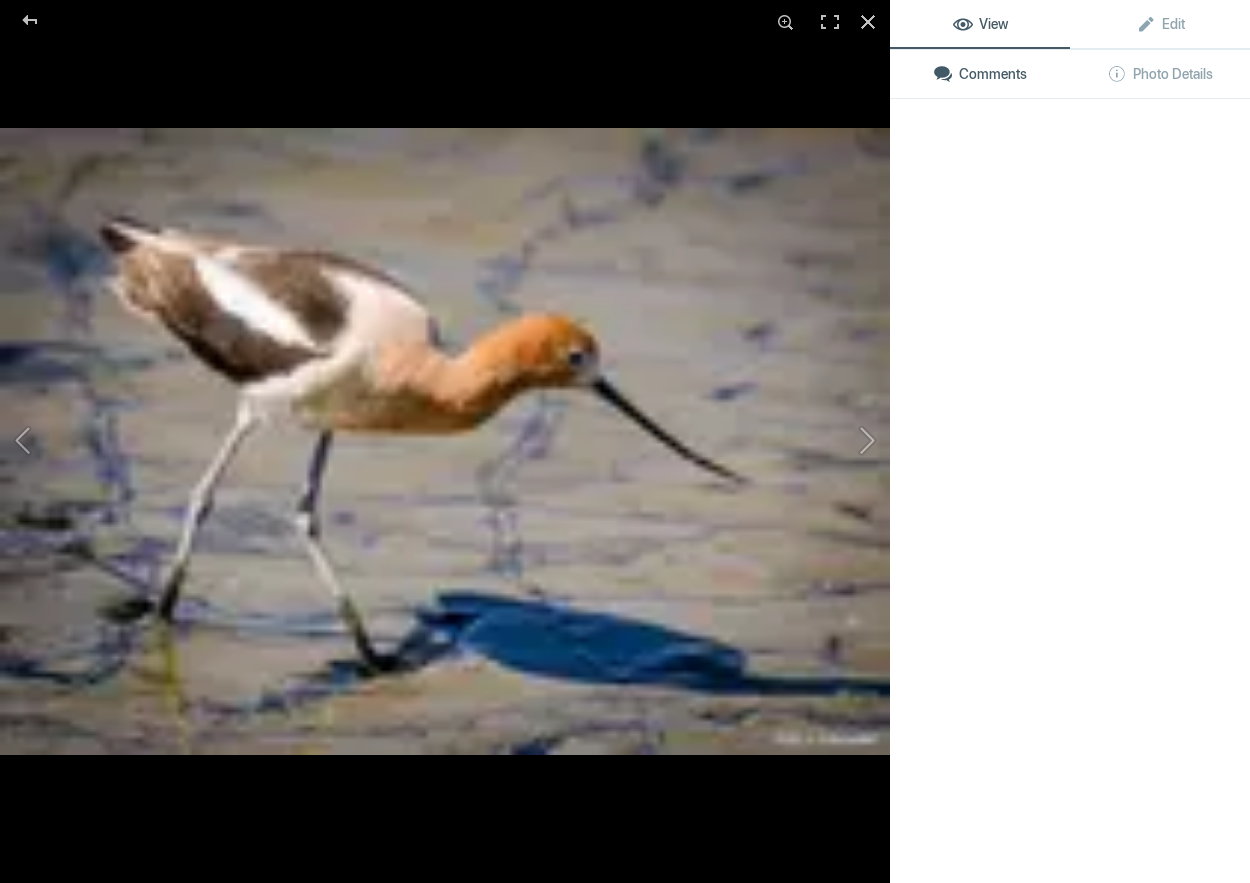 click 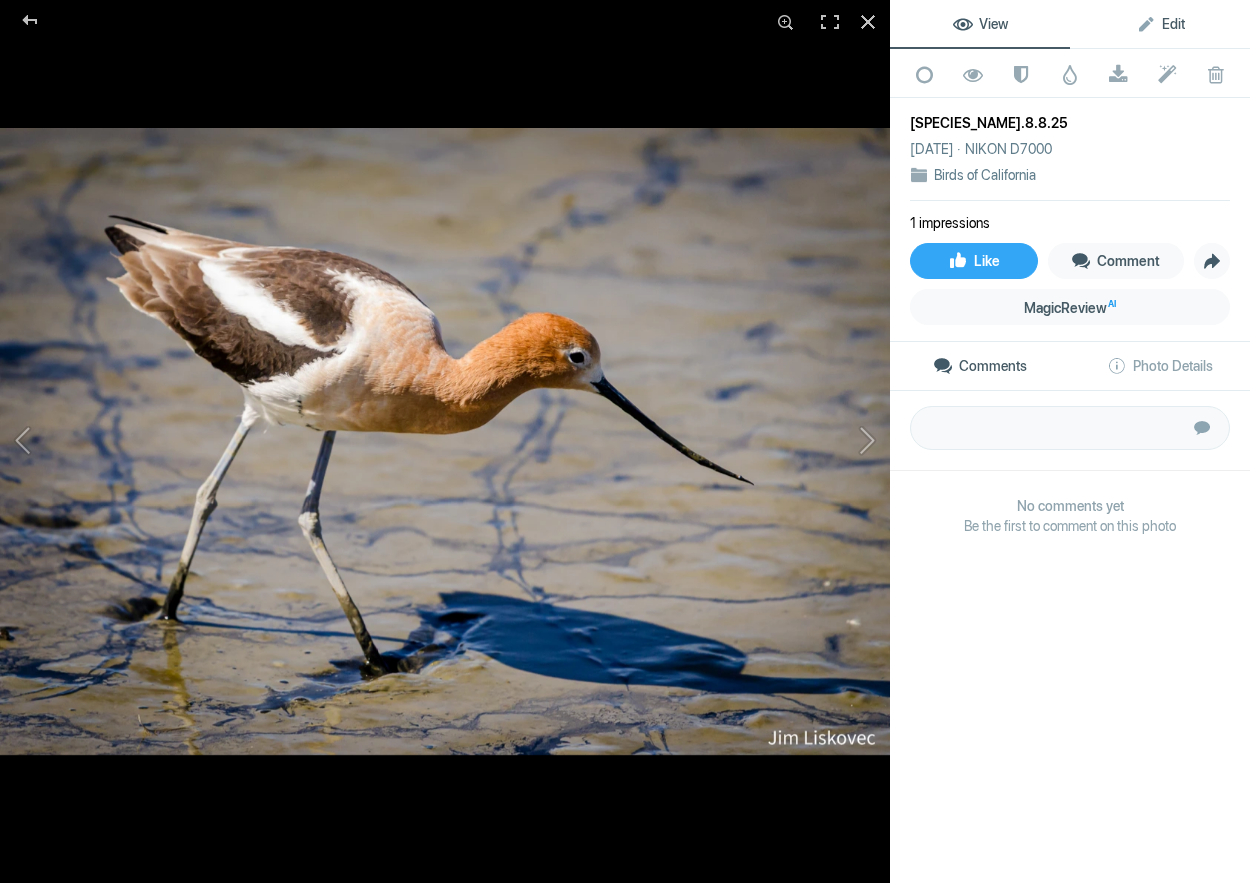 click on "Edit" 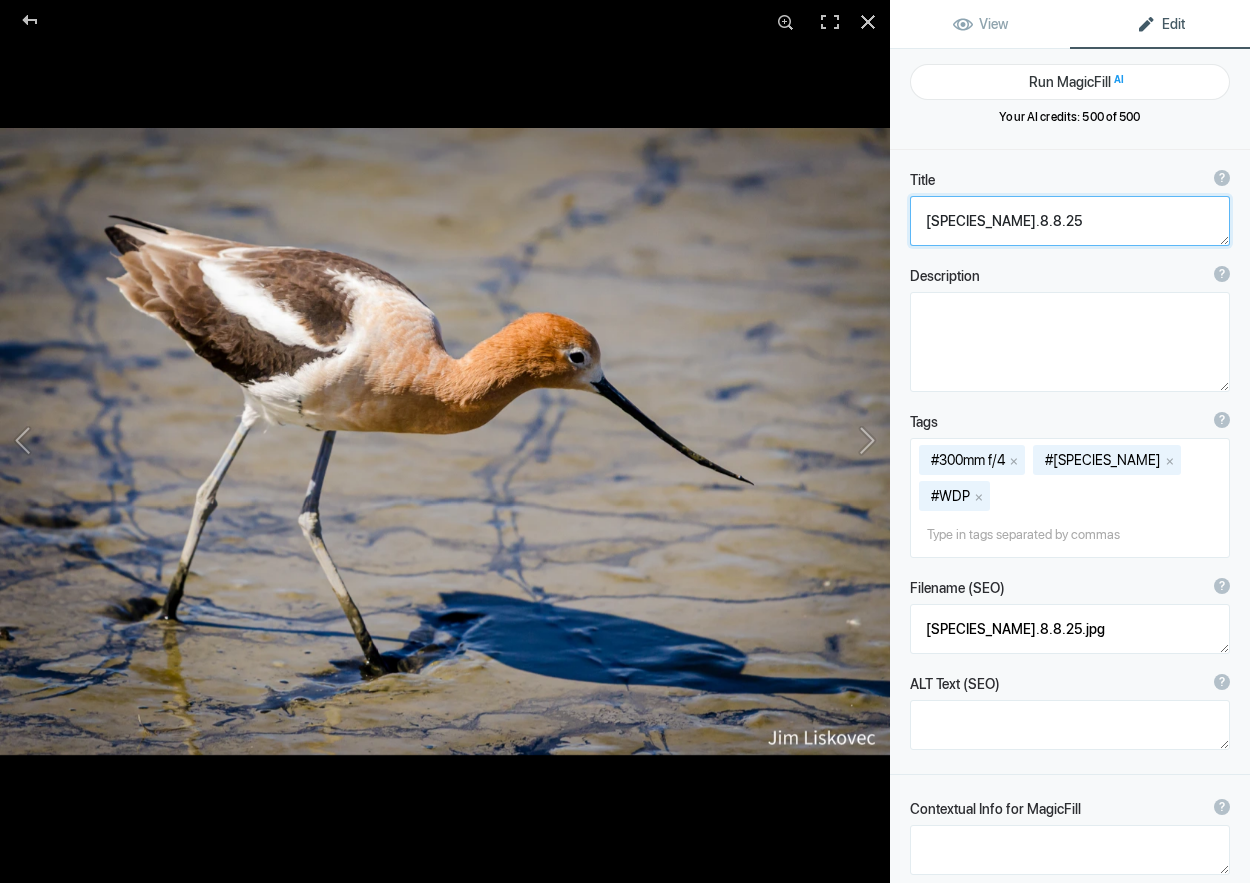 click 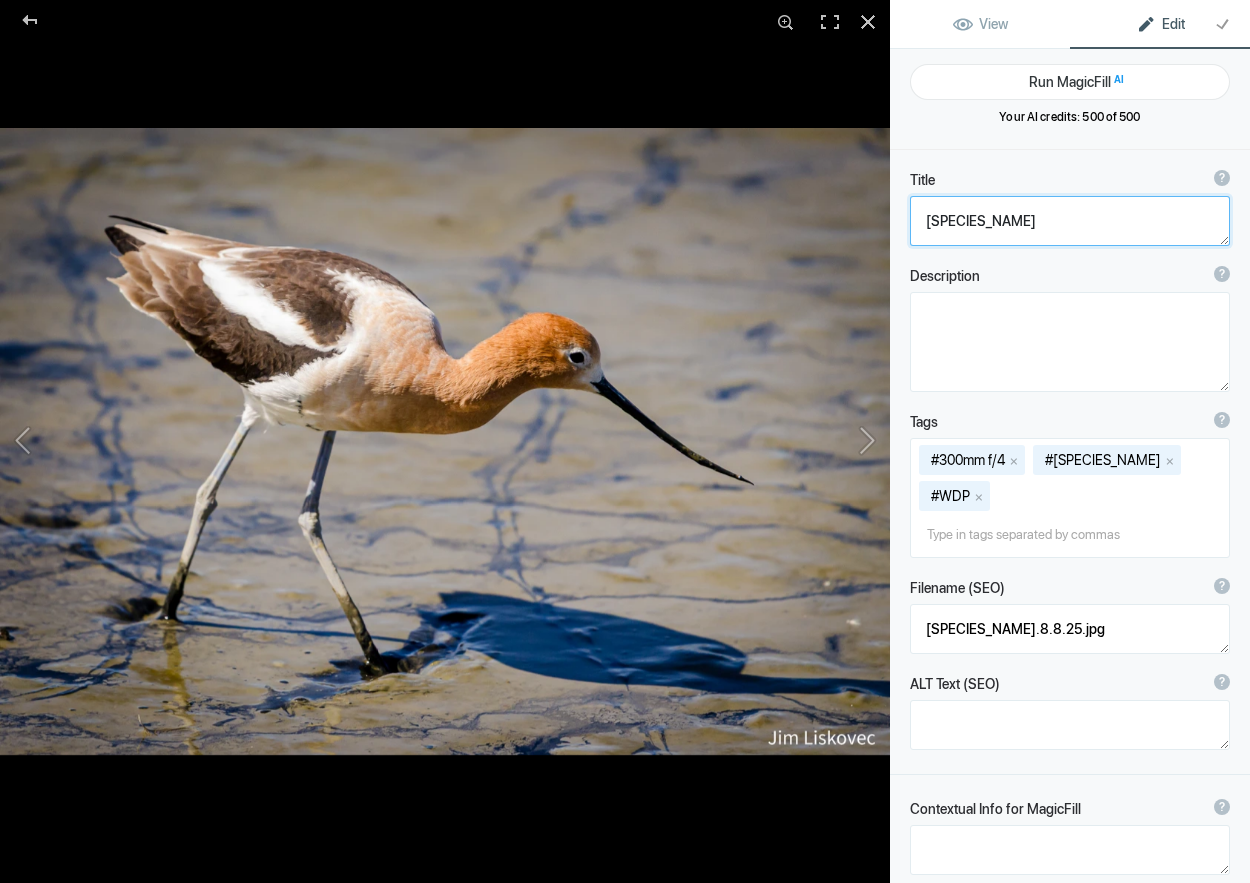 click 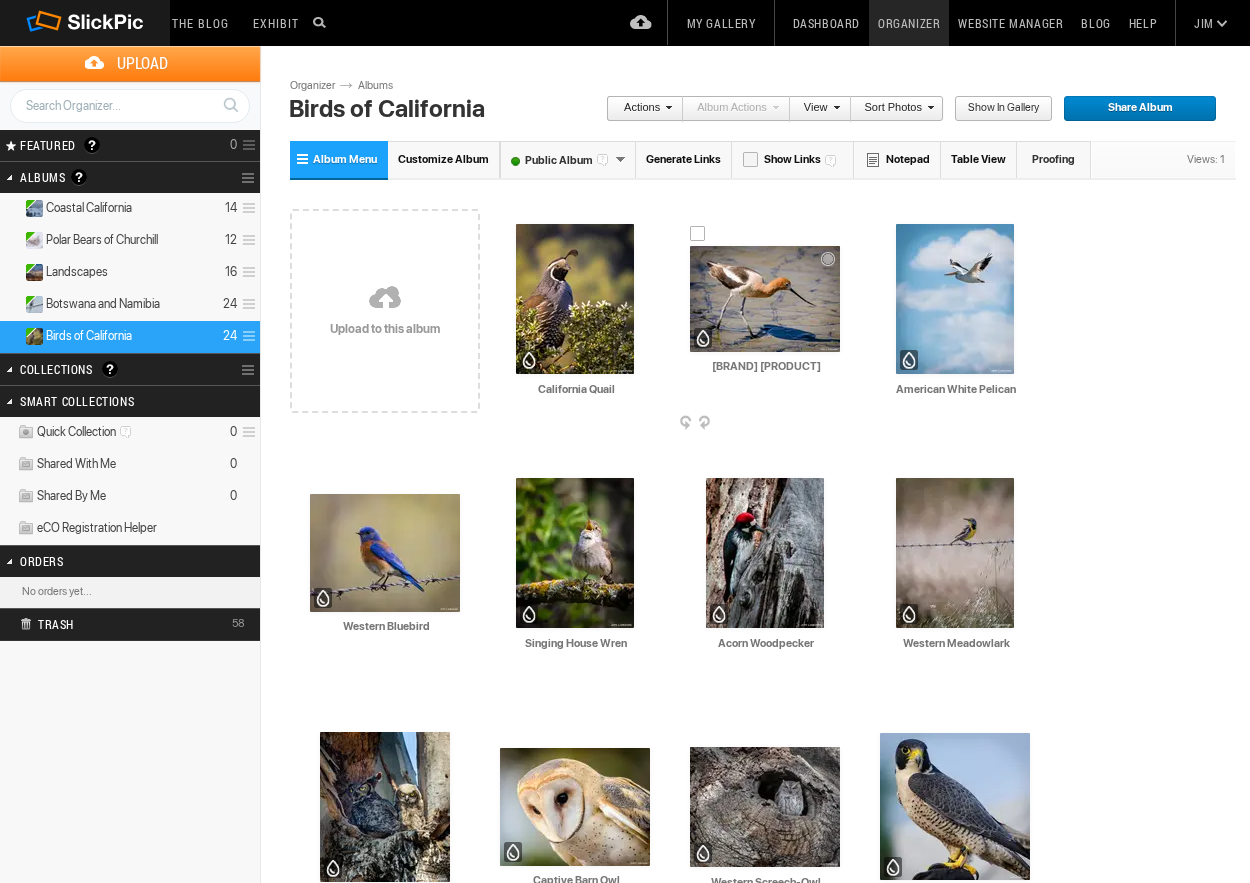 scroll, scrollTop: 0, scrollLeft: 0, axis: both 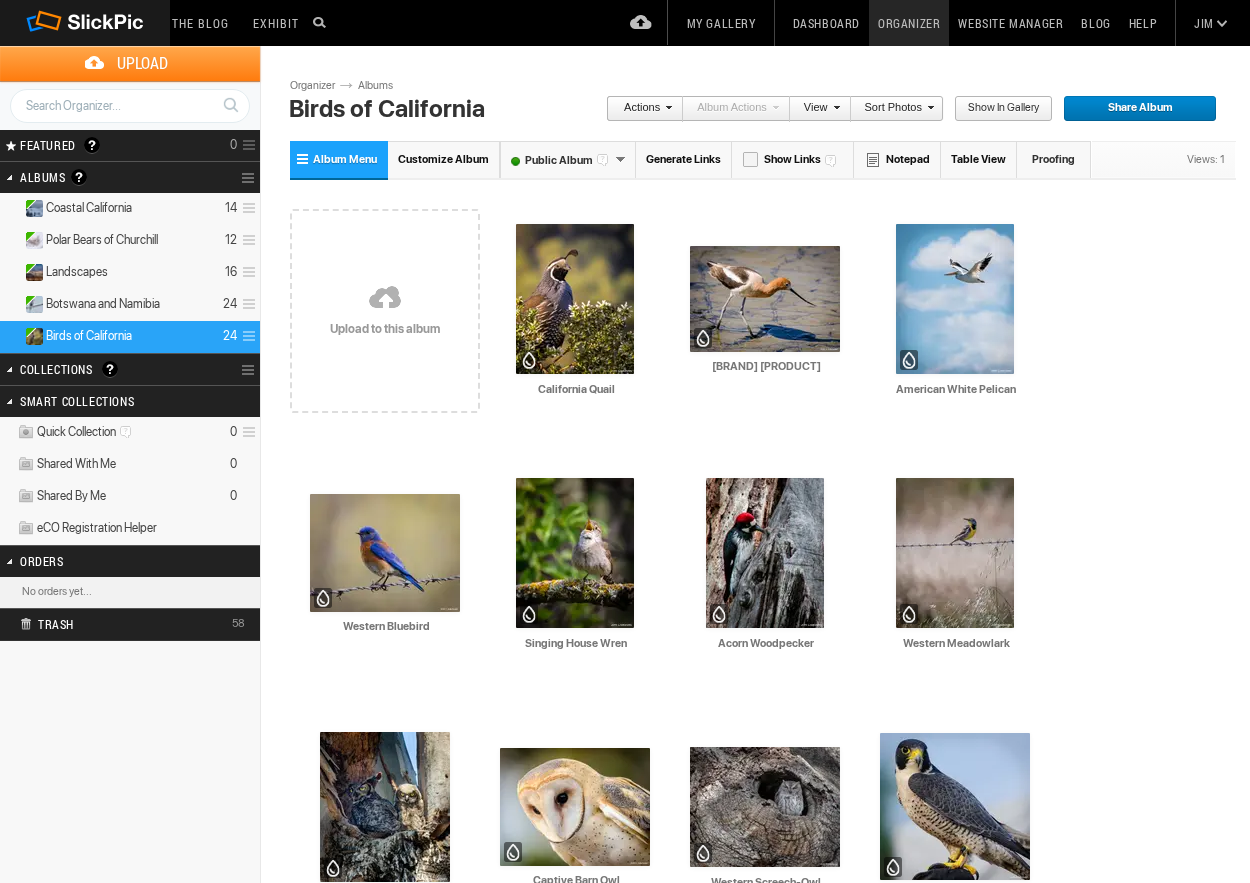 click on "My Gallery" at bounding box center (721, 23) 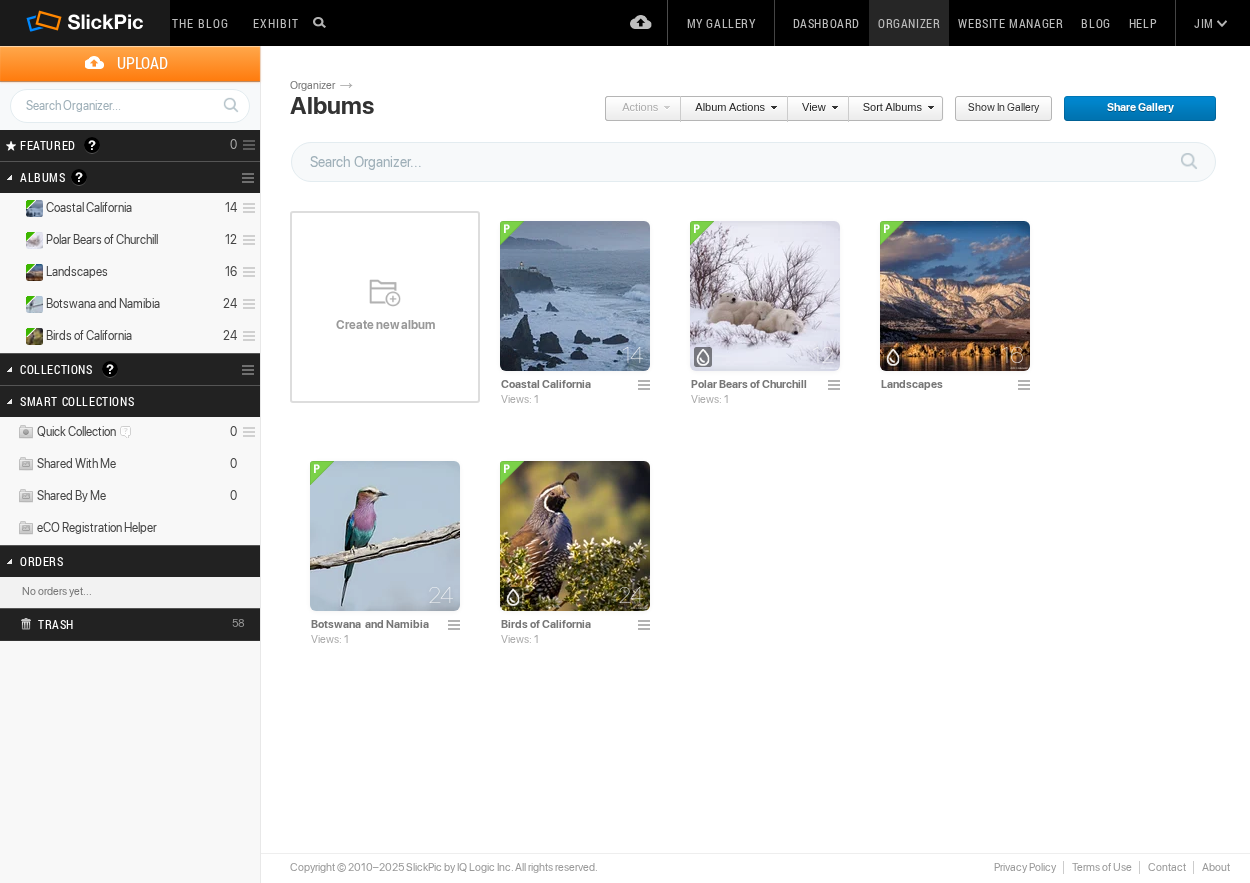scroll, scrollTop: 0, scrollLeft: 0, axis: both 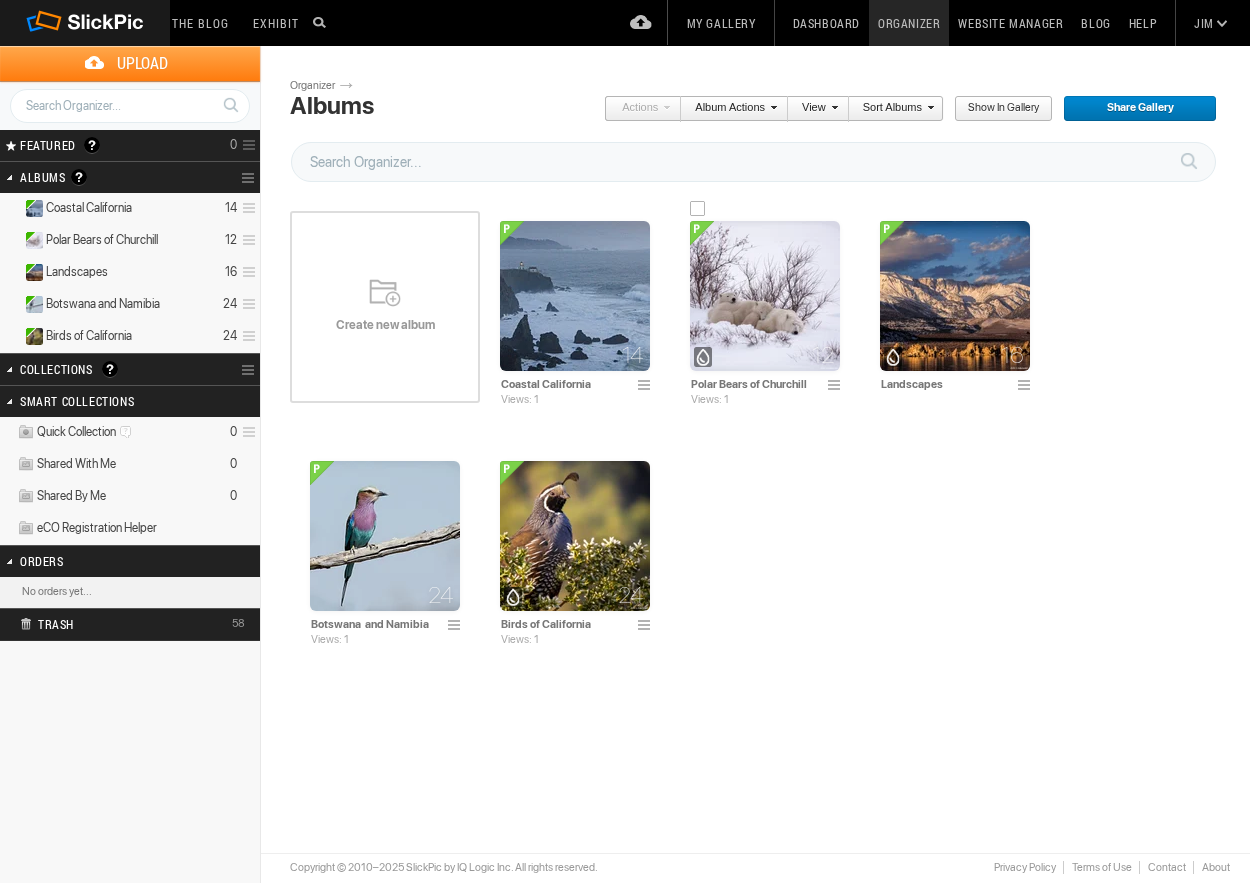 click at bounding box center (765, 296) 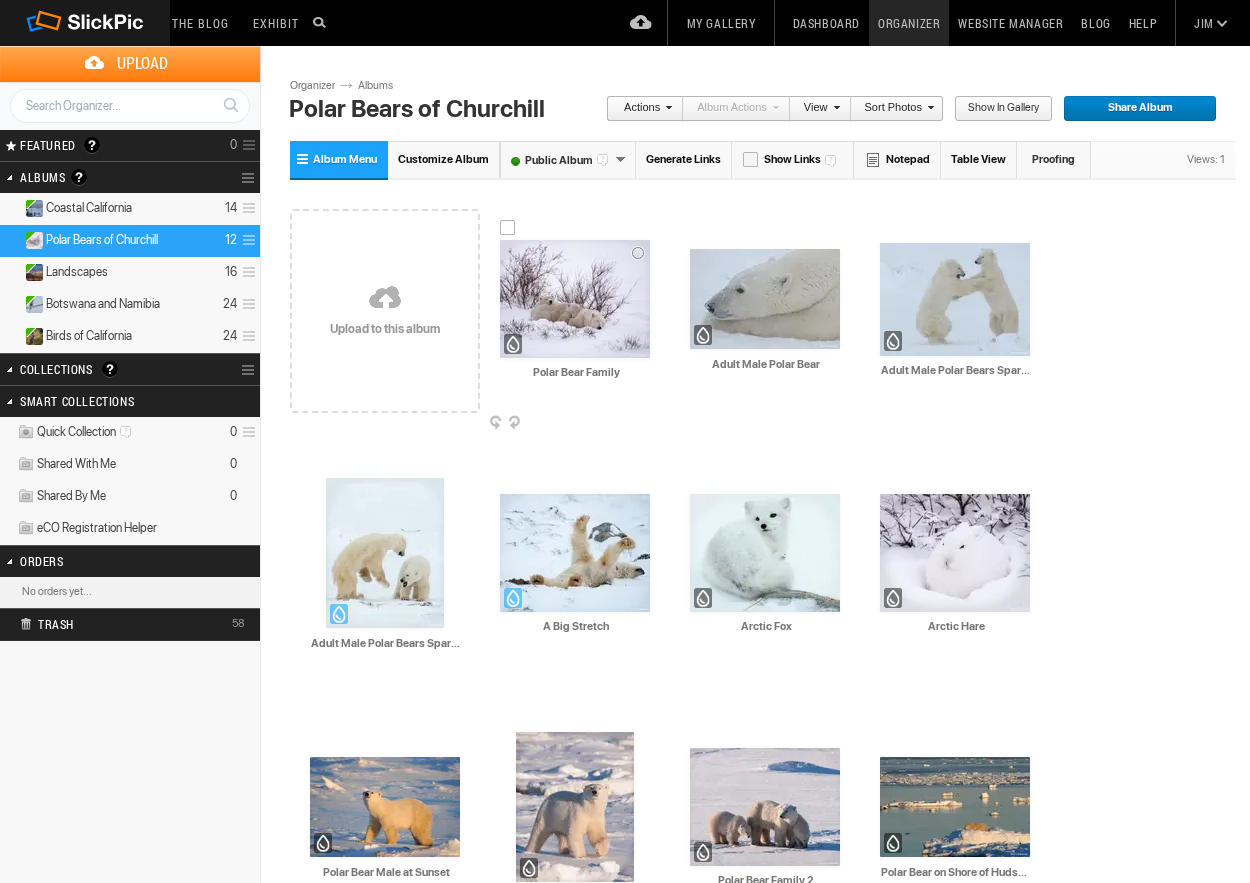 scroll, scrollTop: 0, scrollLeft: 0, axis: both 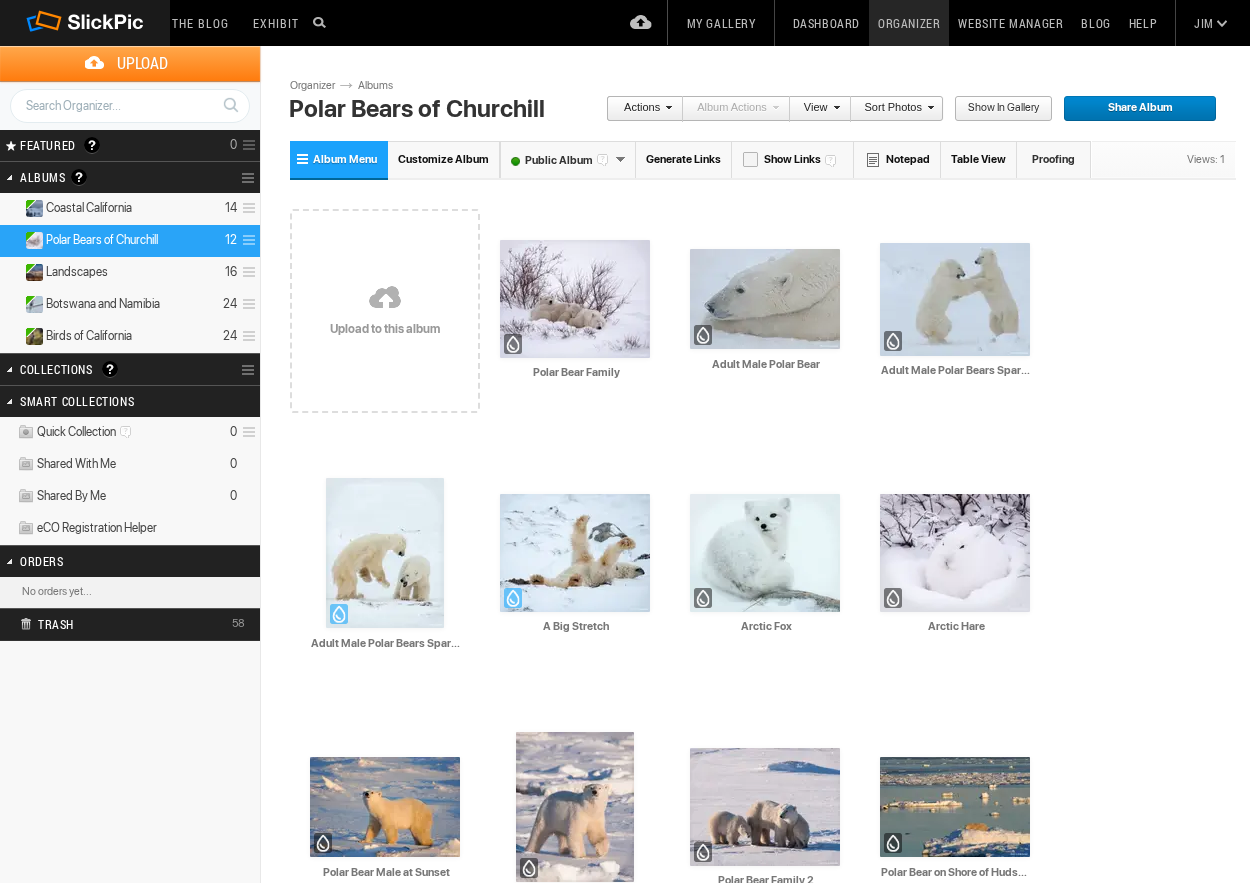 click on "Upload" at bounding box center (142, 63) 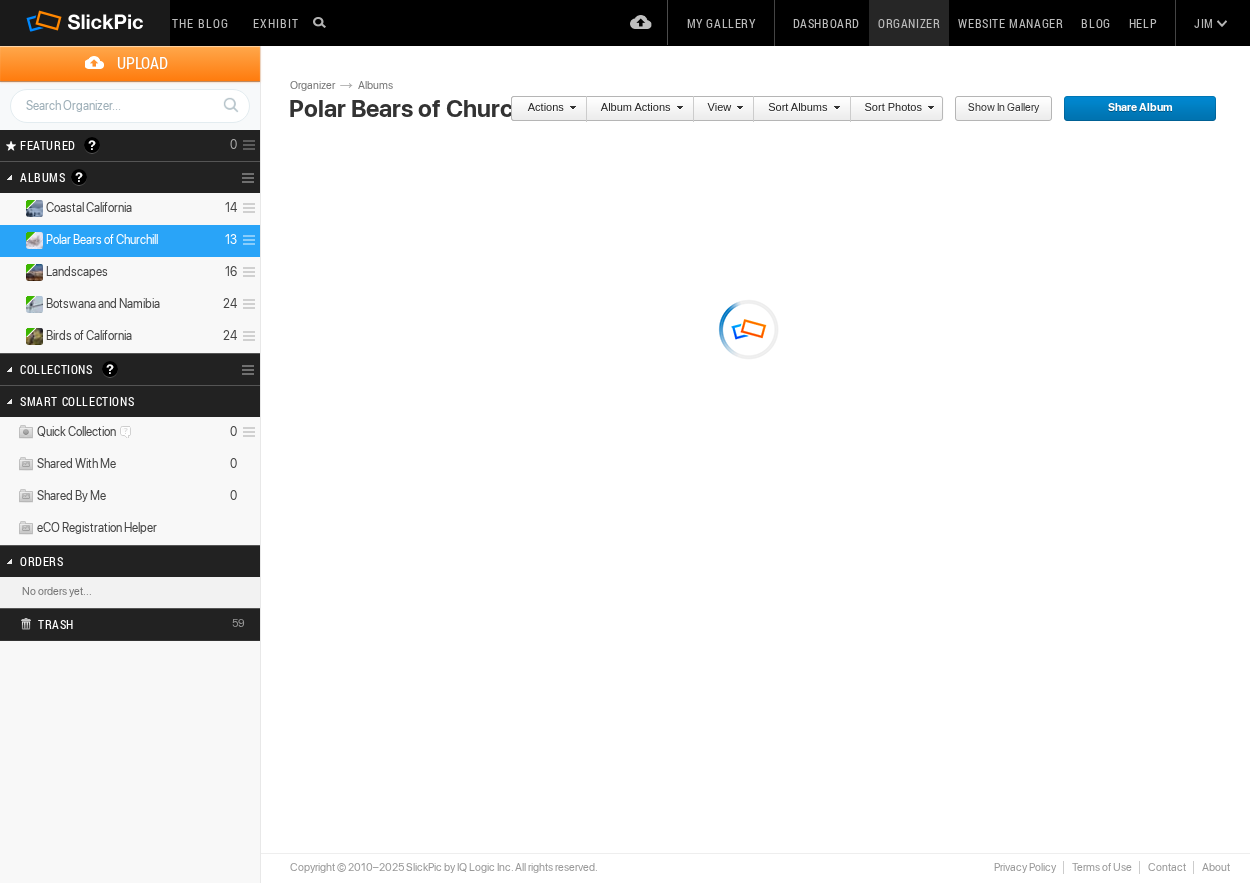 scroll, scrollTop: 0, scrollLeft: 0, axis: both 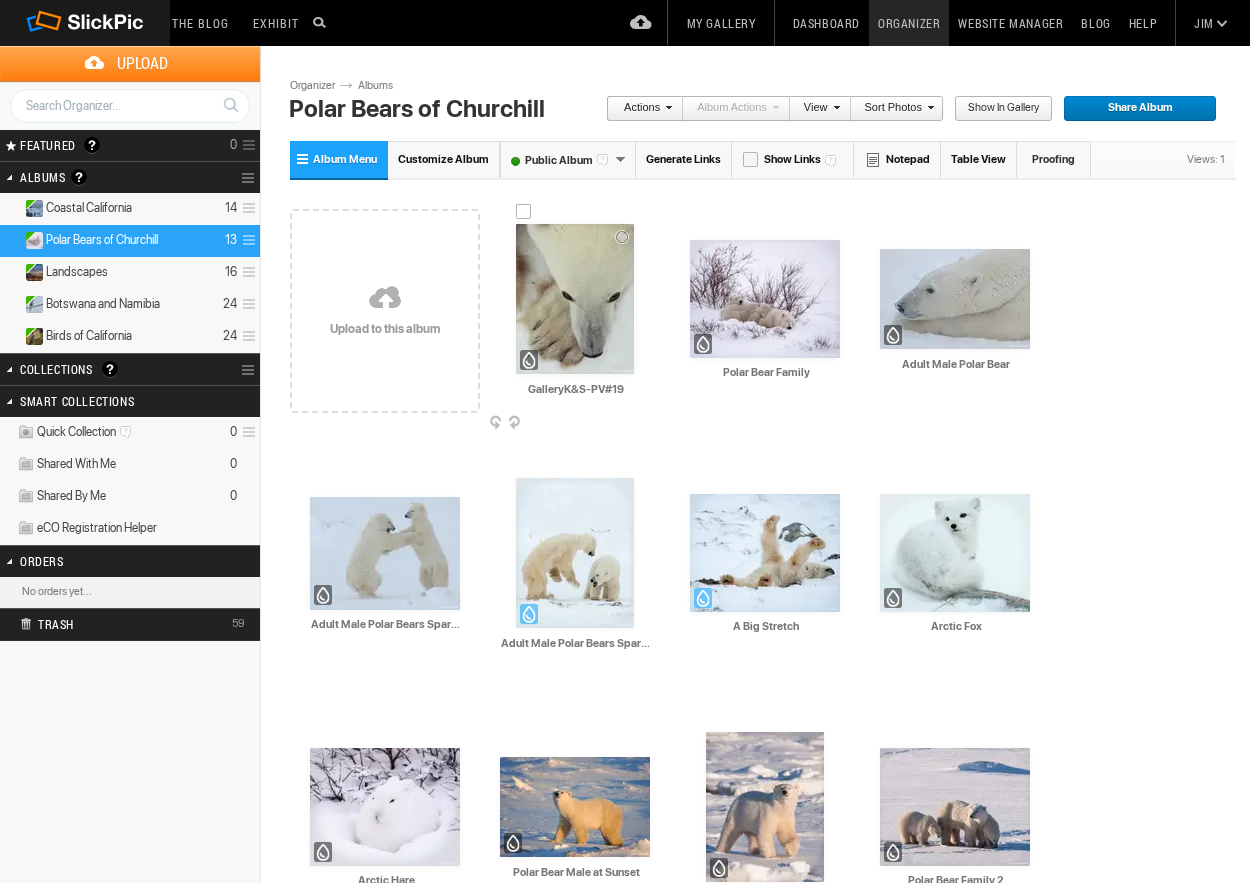 click at bounding box center [575, 299] 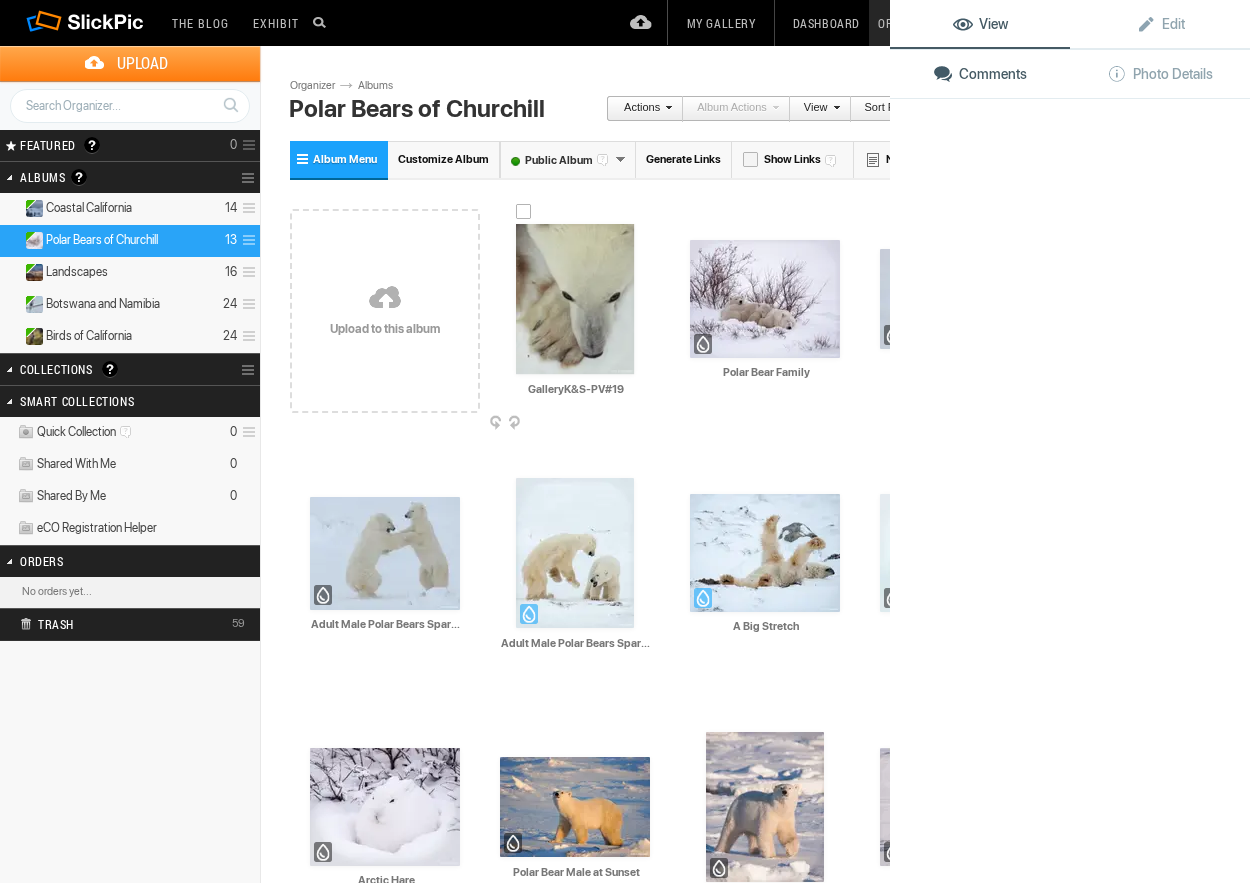 click 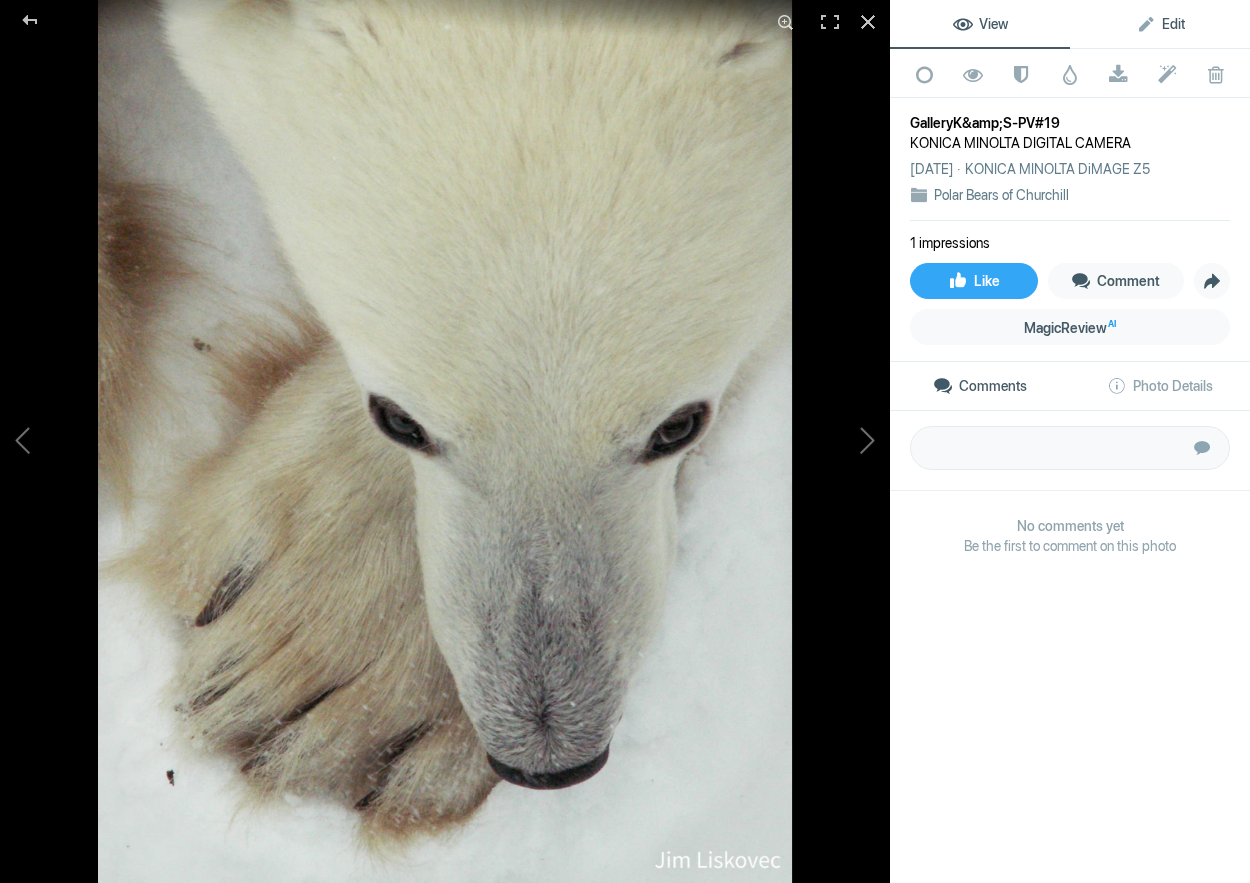 click on "Edit" 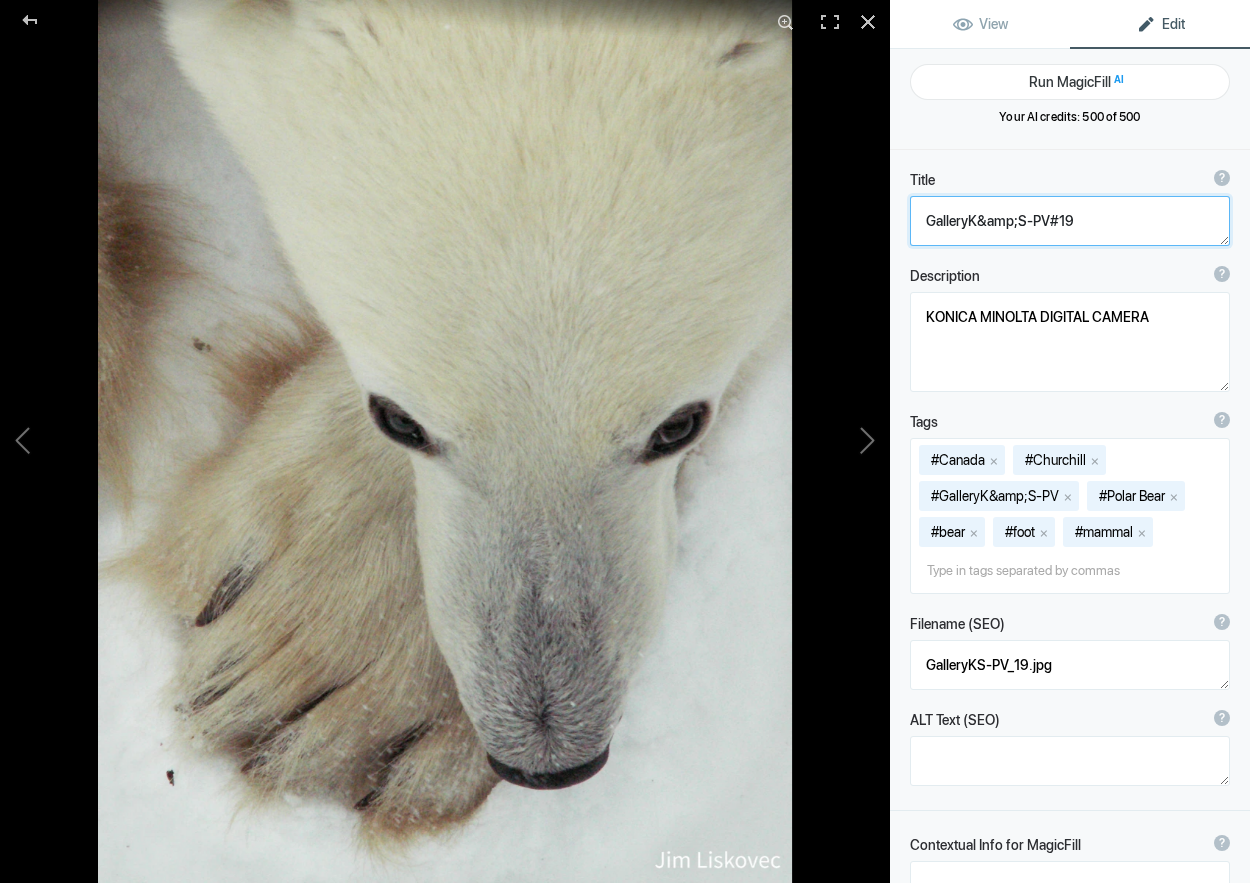 click 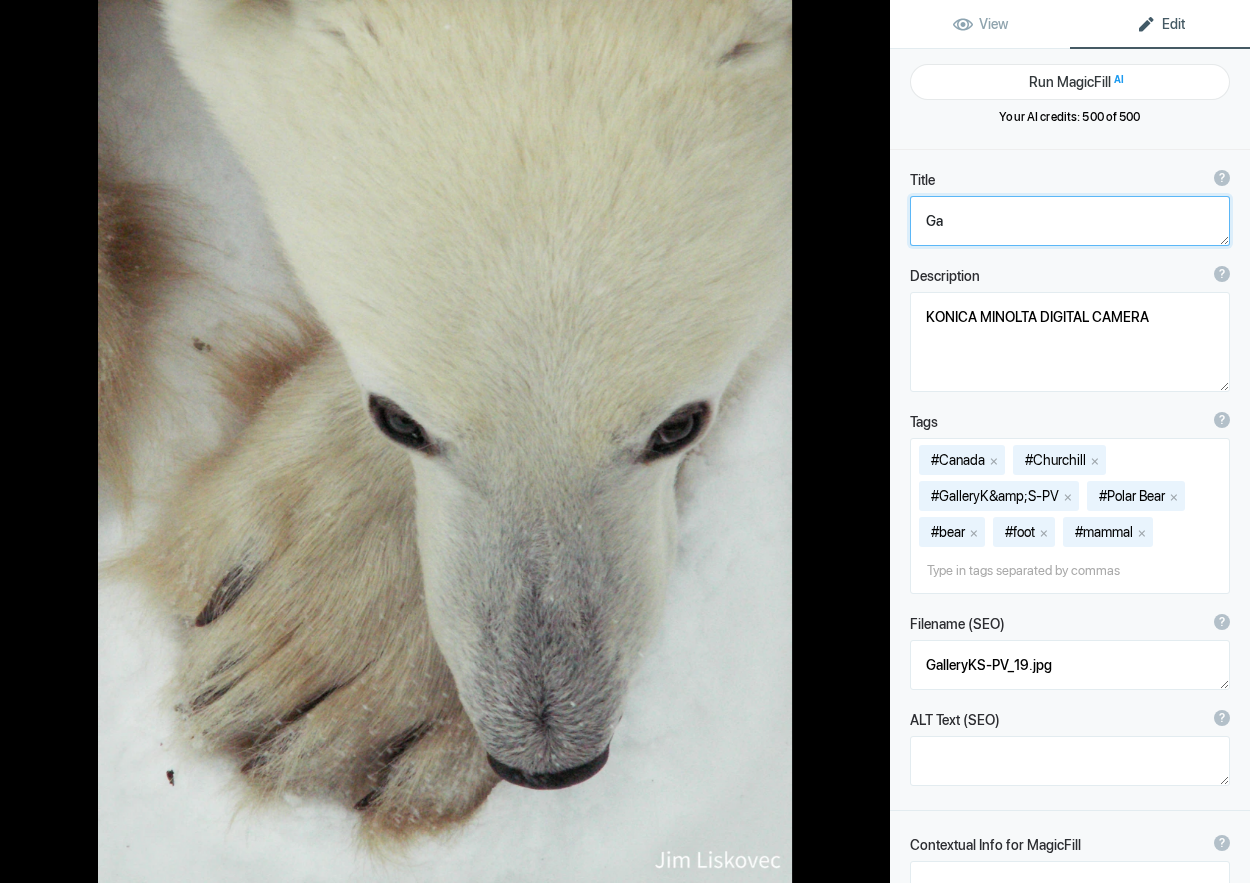type on "G" 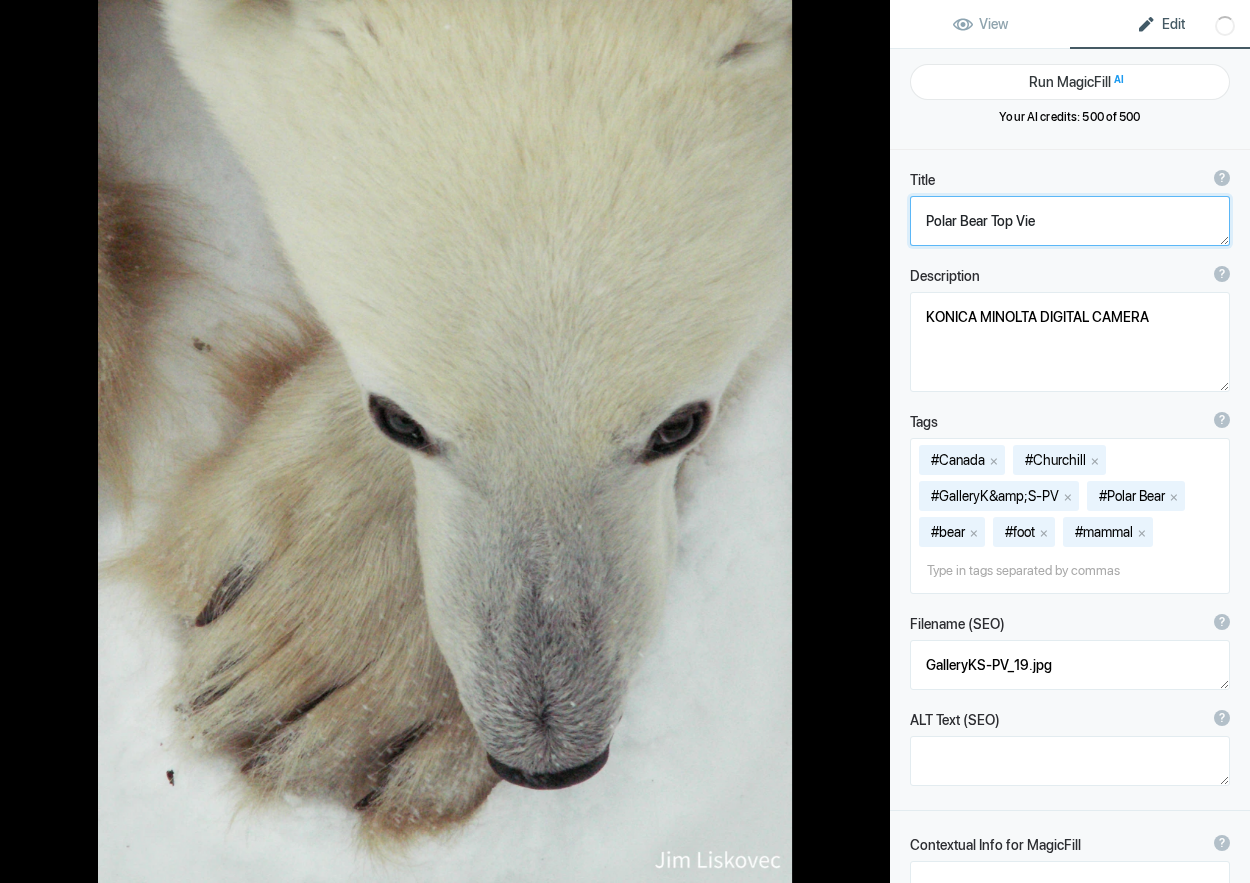 type on "Polar Bear Top View" 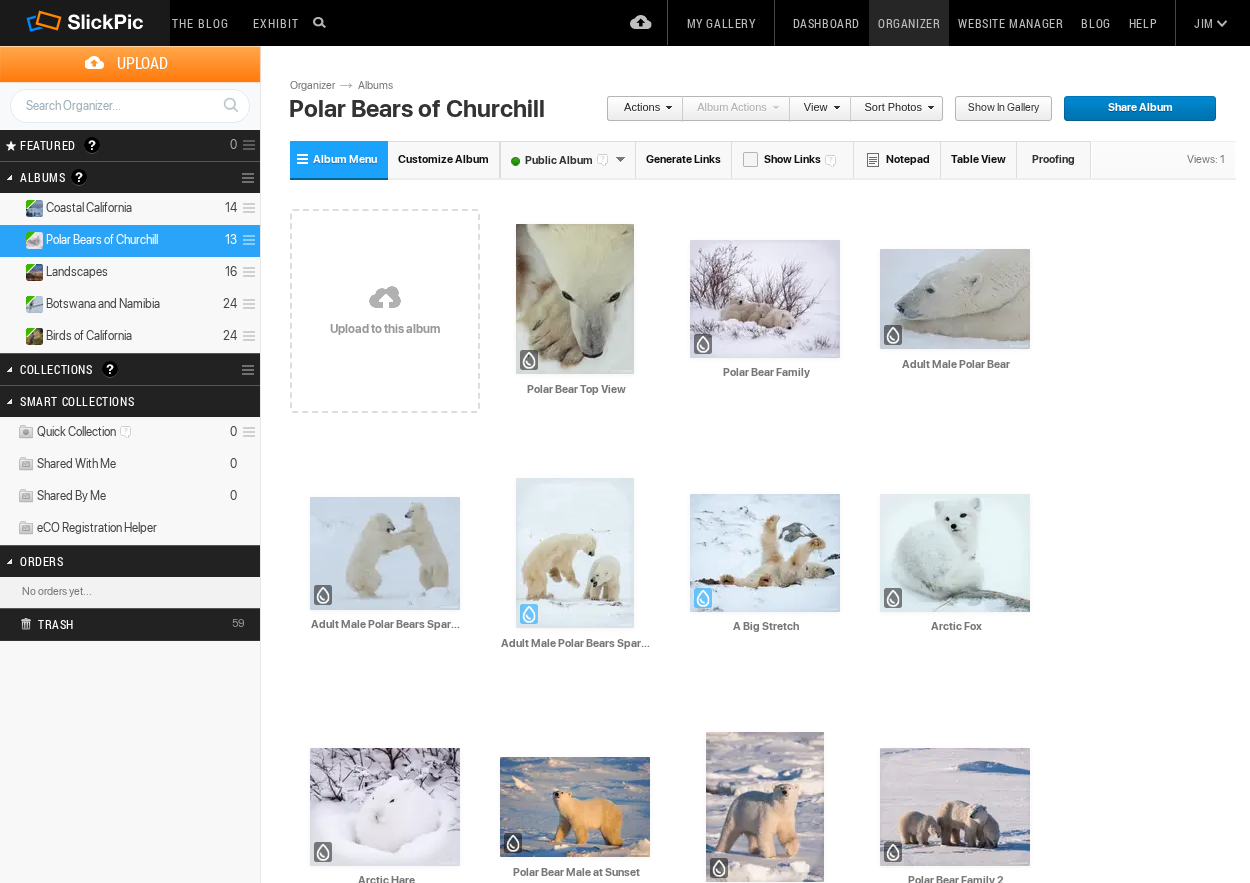 scroll, scrollTop: 0, scrollLeft: 0, axis: both 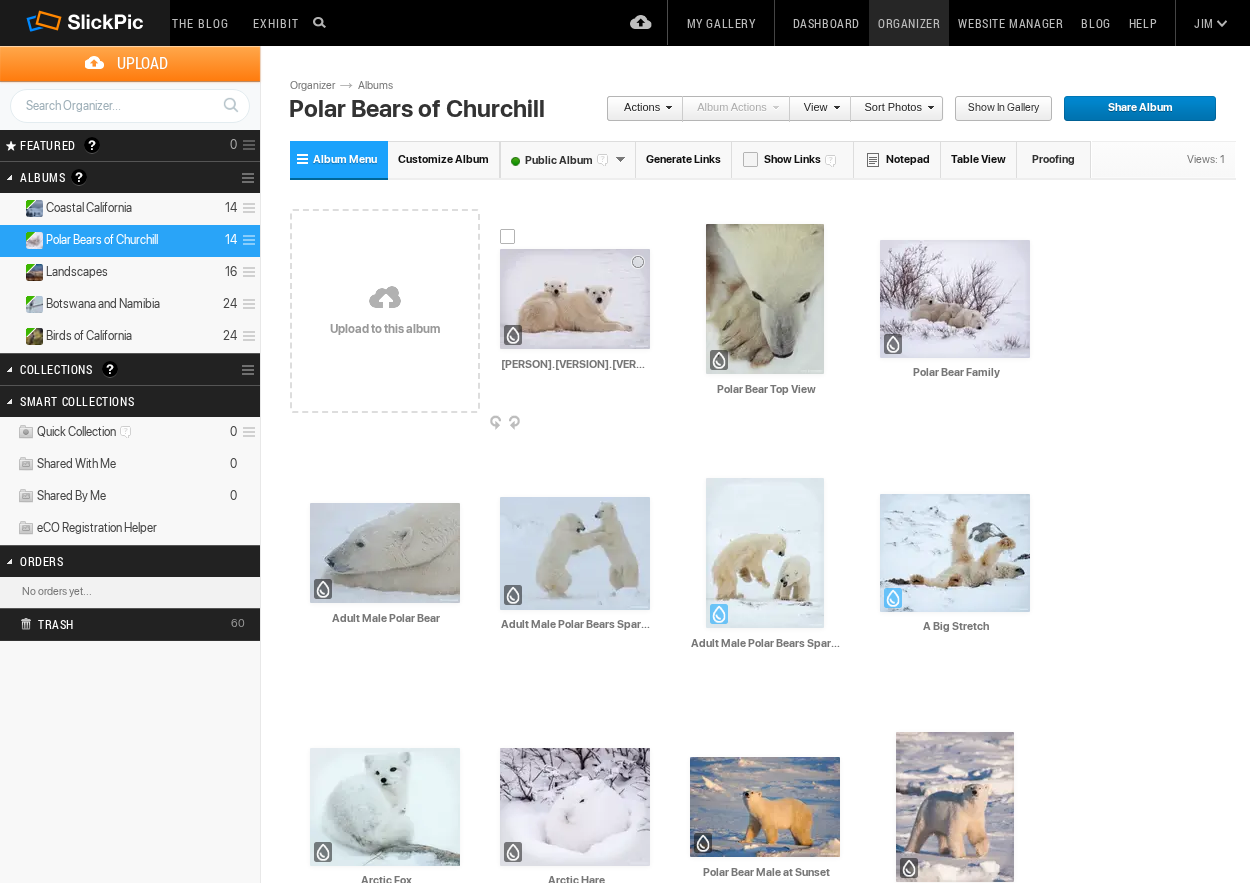 click at bounding box center (575, 299) 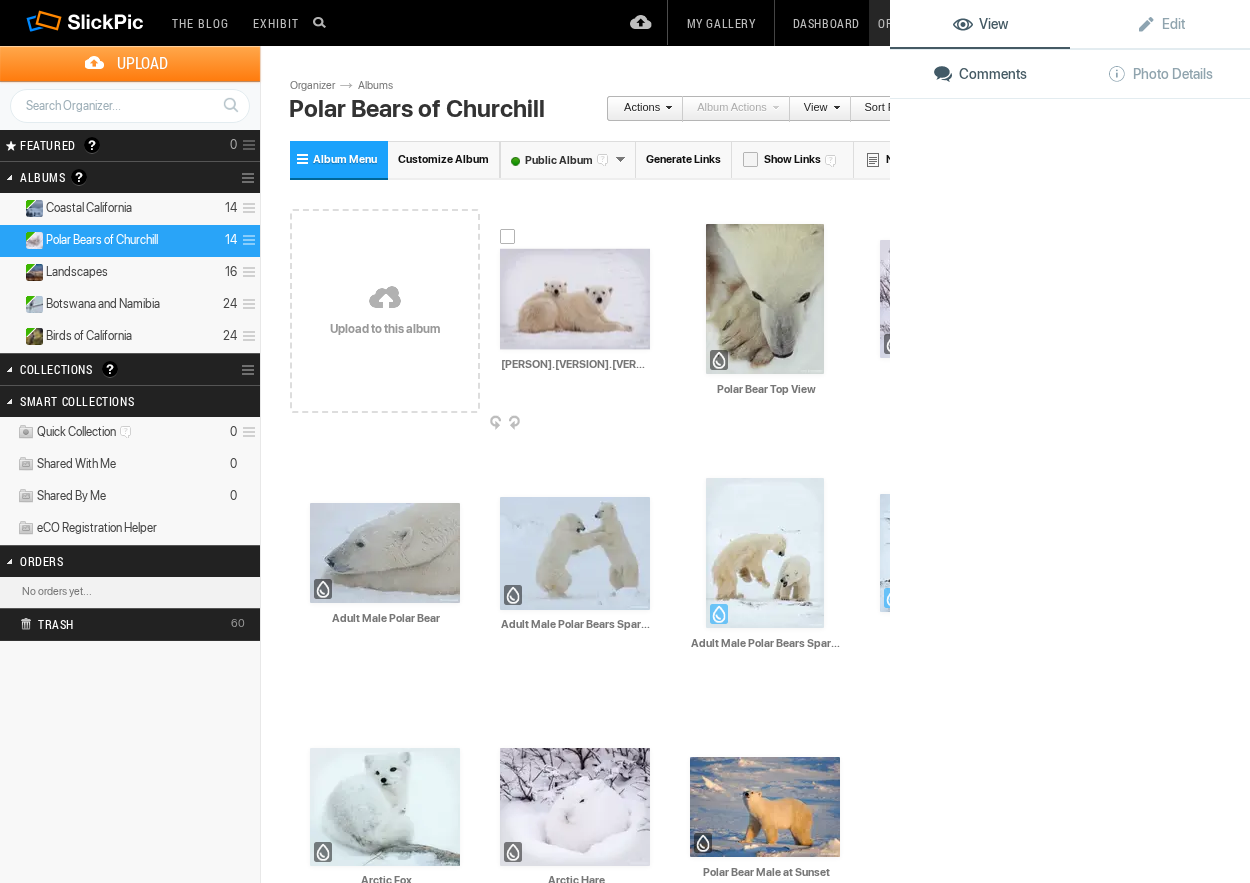 click 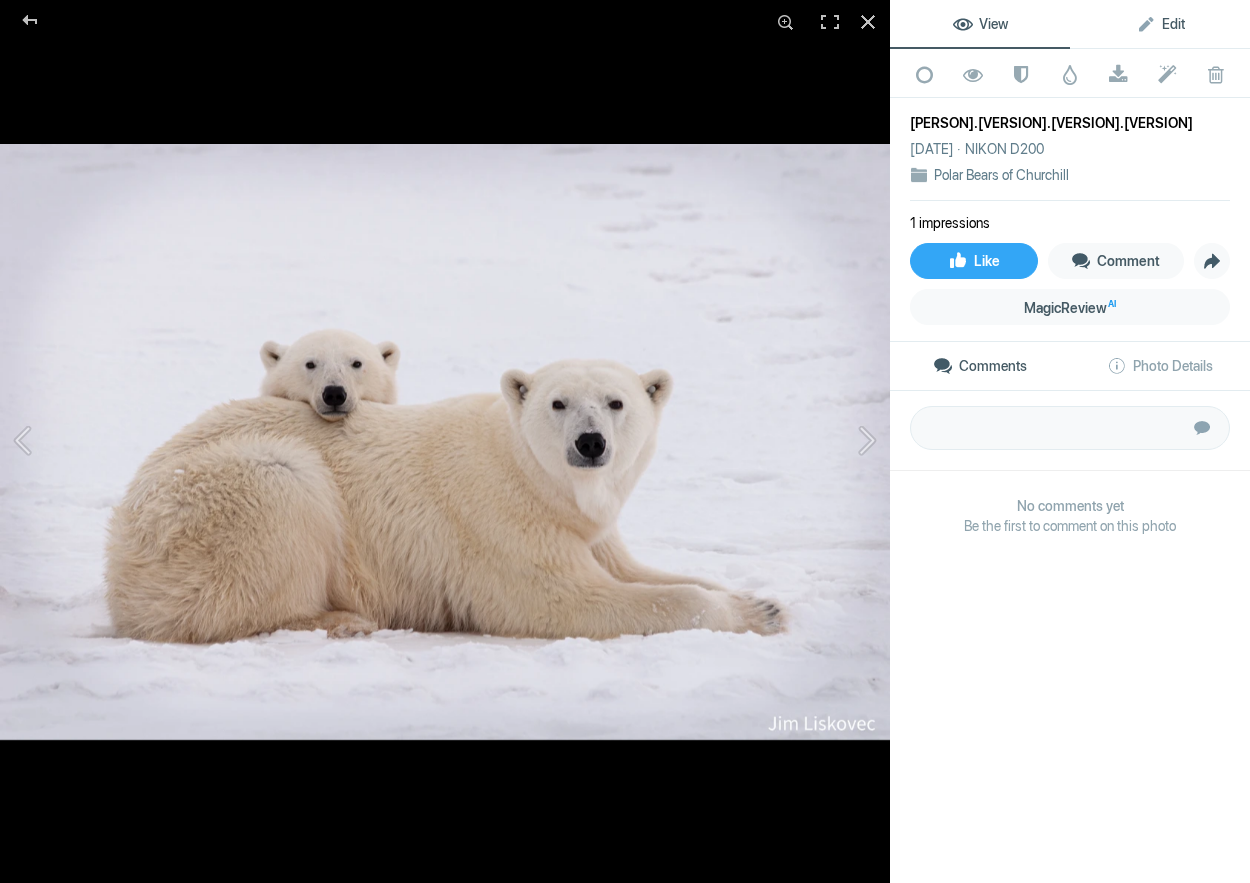 click on "Edit" 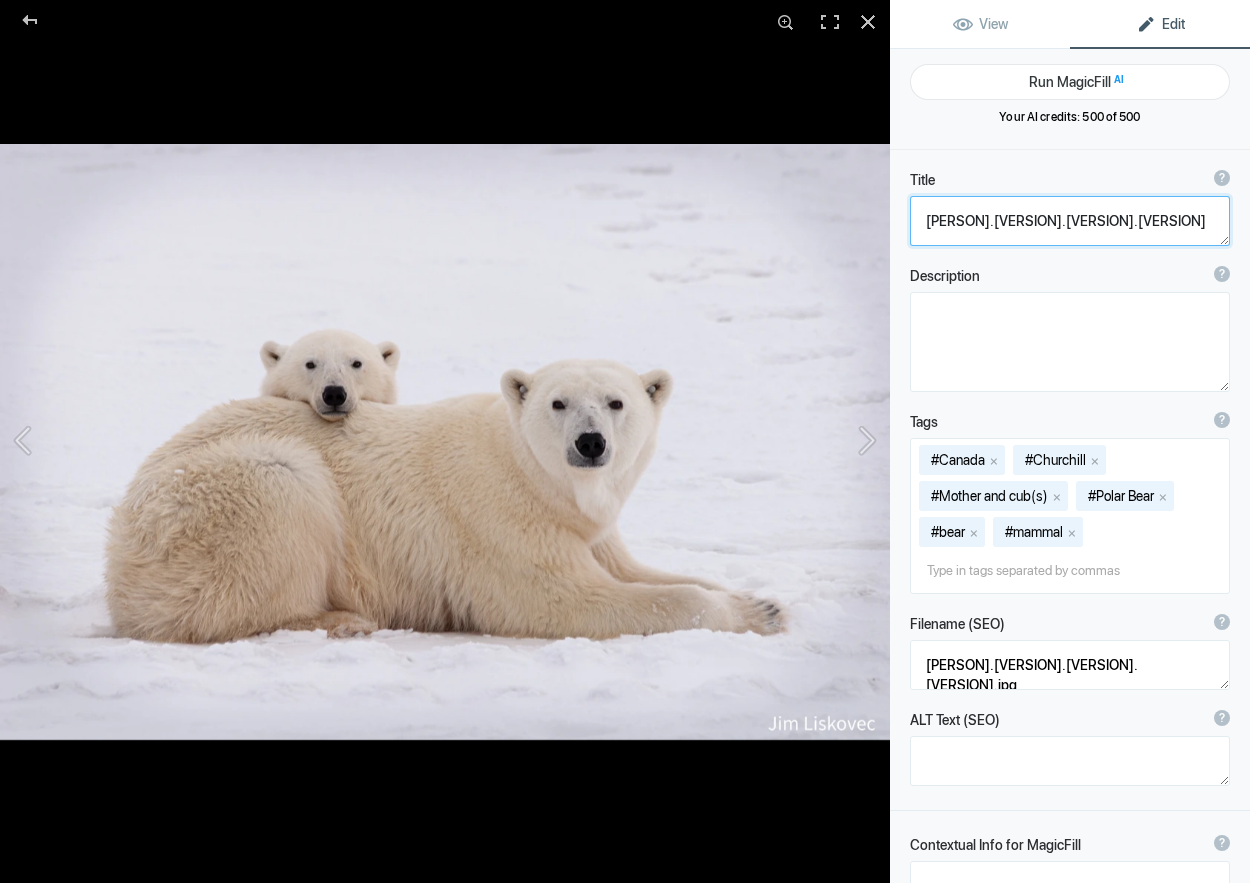 drag, startPoint x: 1126, startPoint y: 222, endPoint x: 1146, endPoint y: 229, distance: 21.189621 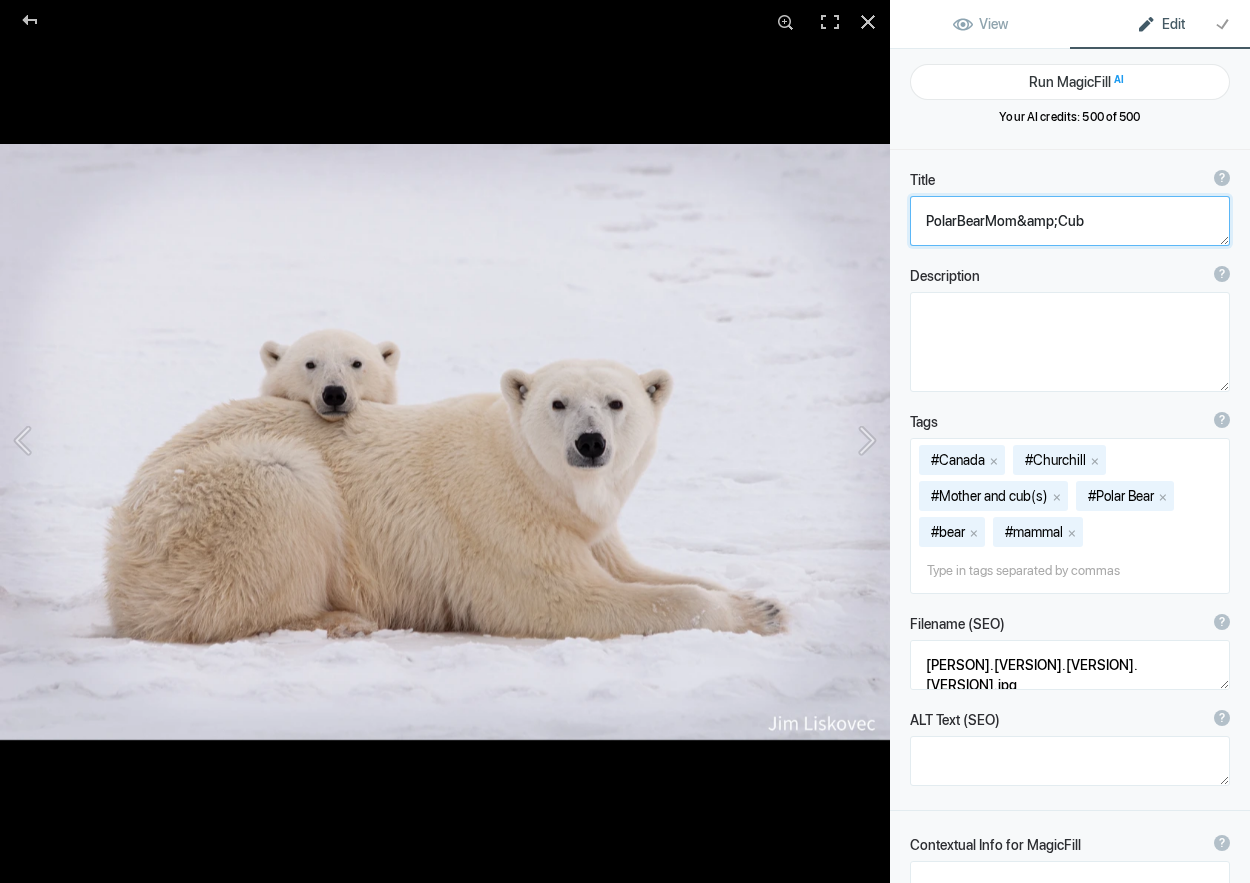 click 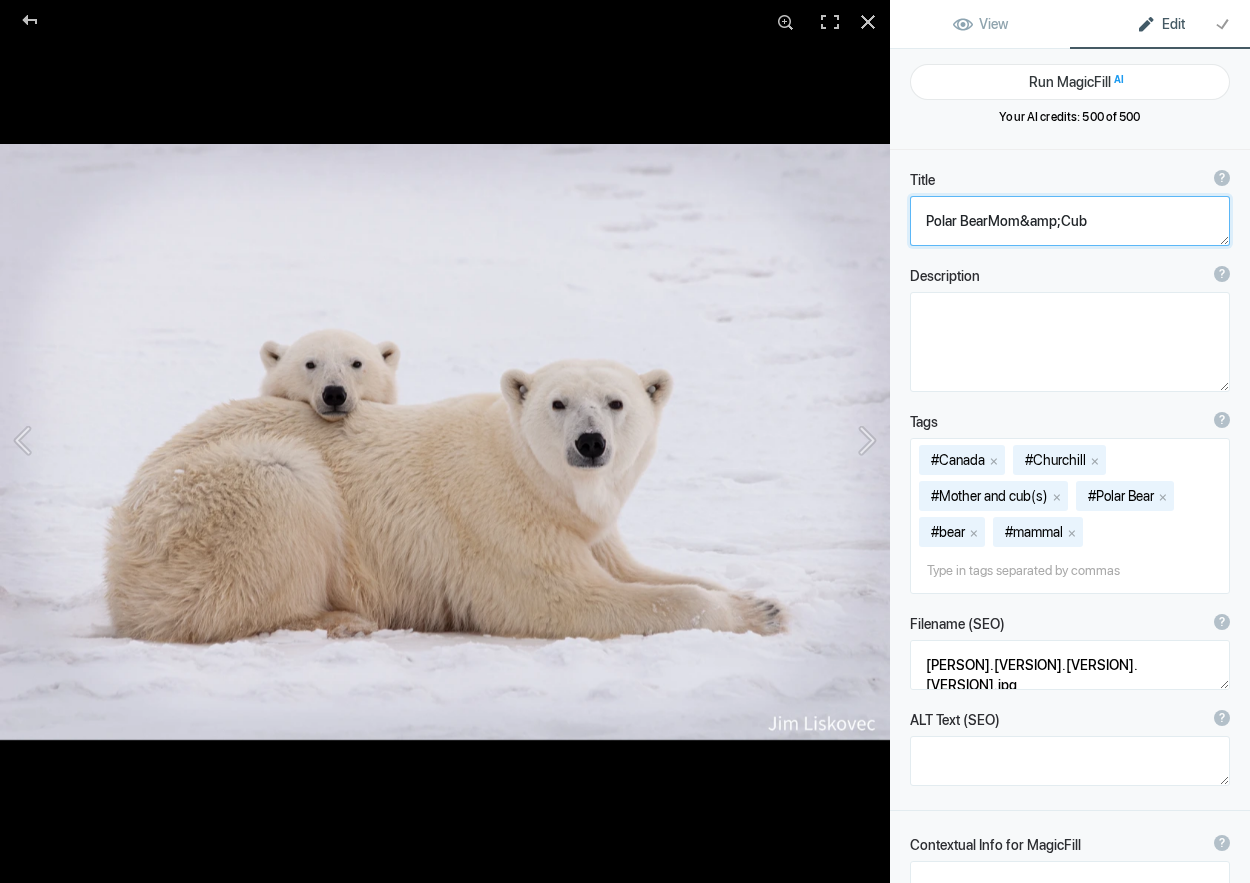 click 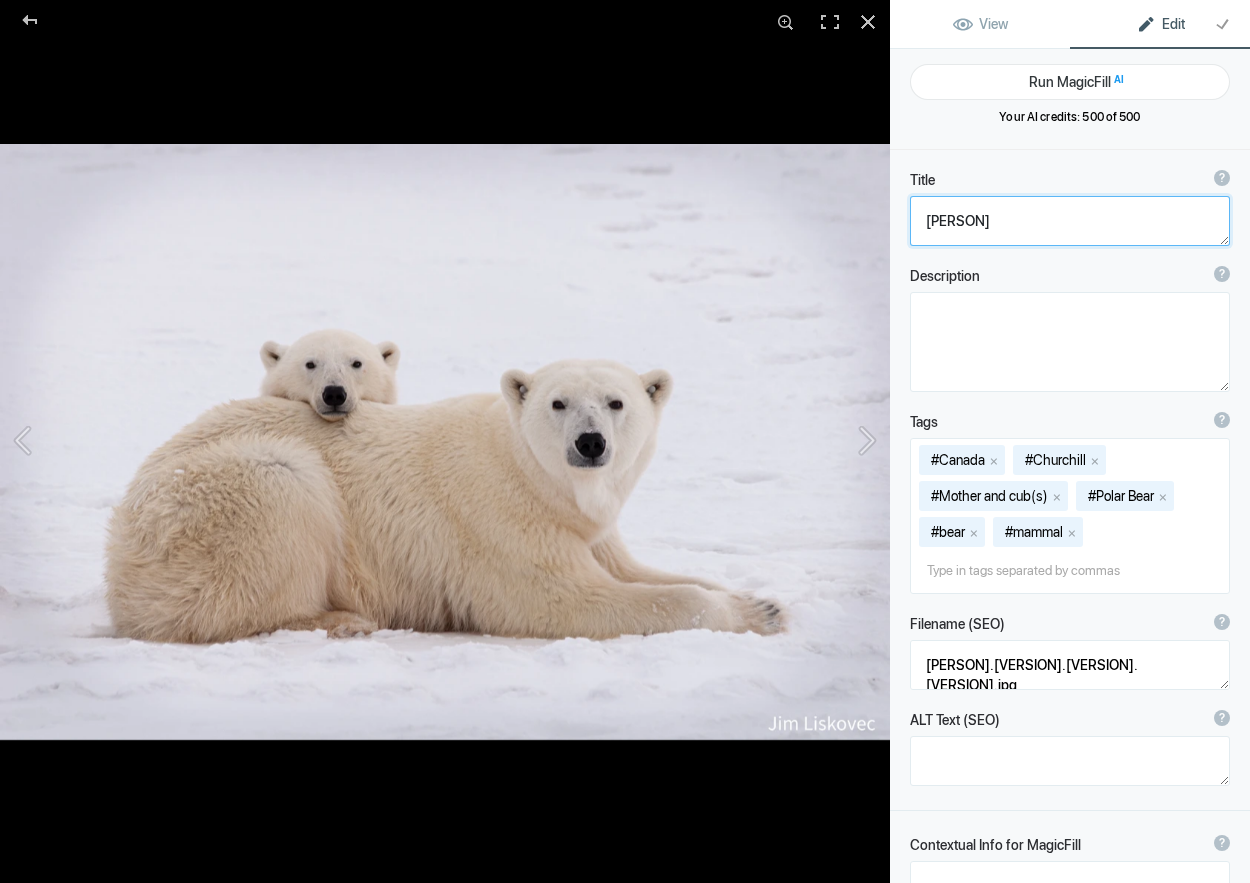 drag, startPoint x: 1058, startPoint y: 223, endPoint x: 1078, endPoint y: 228, distance: 20.615528 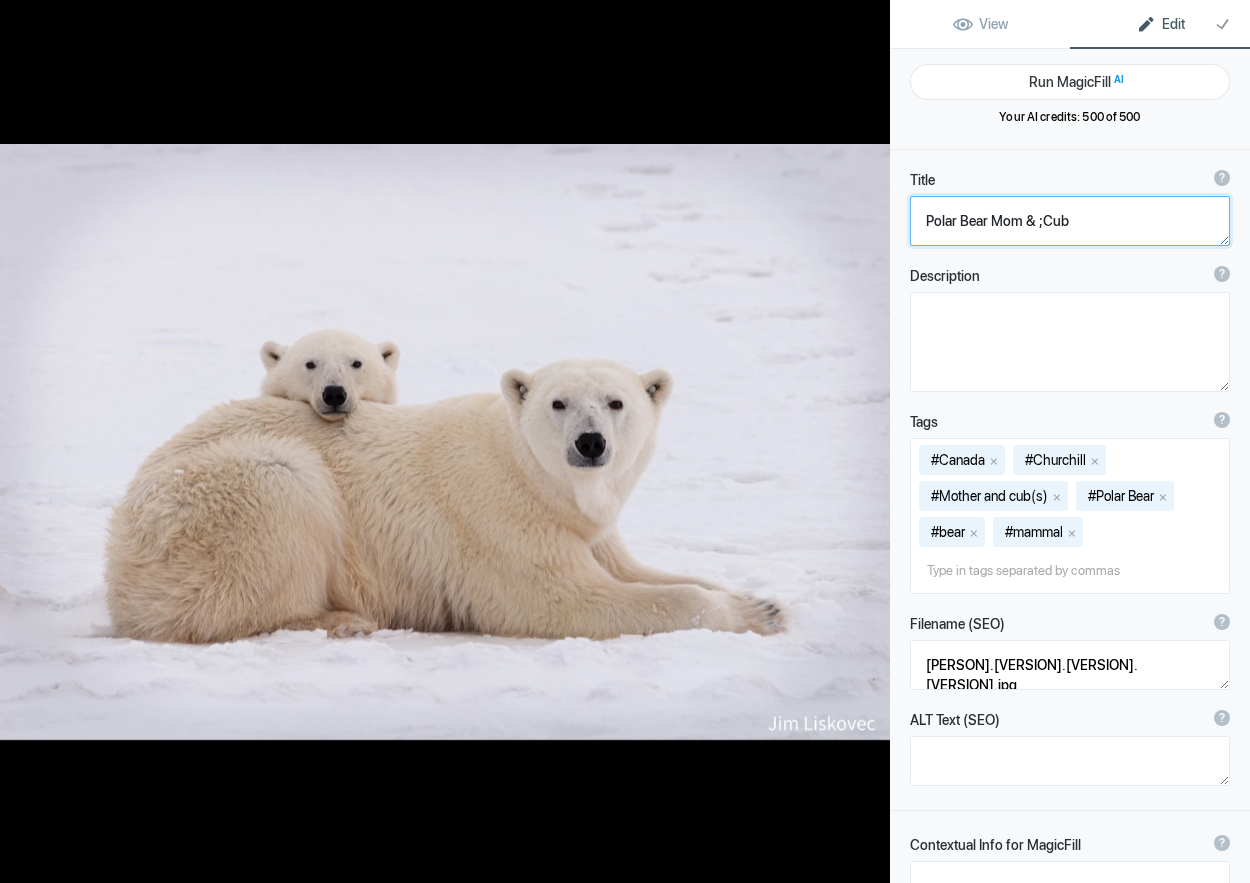 type on "Polar Bear Mom & Cub" 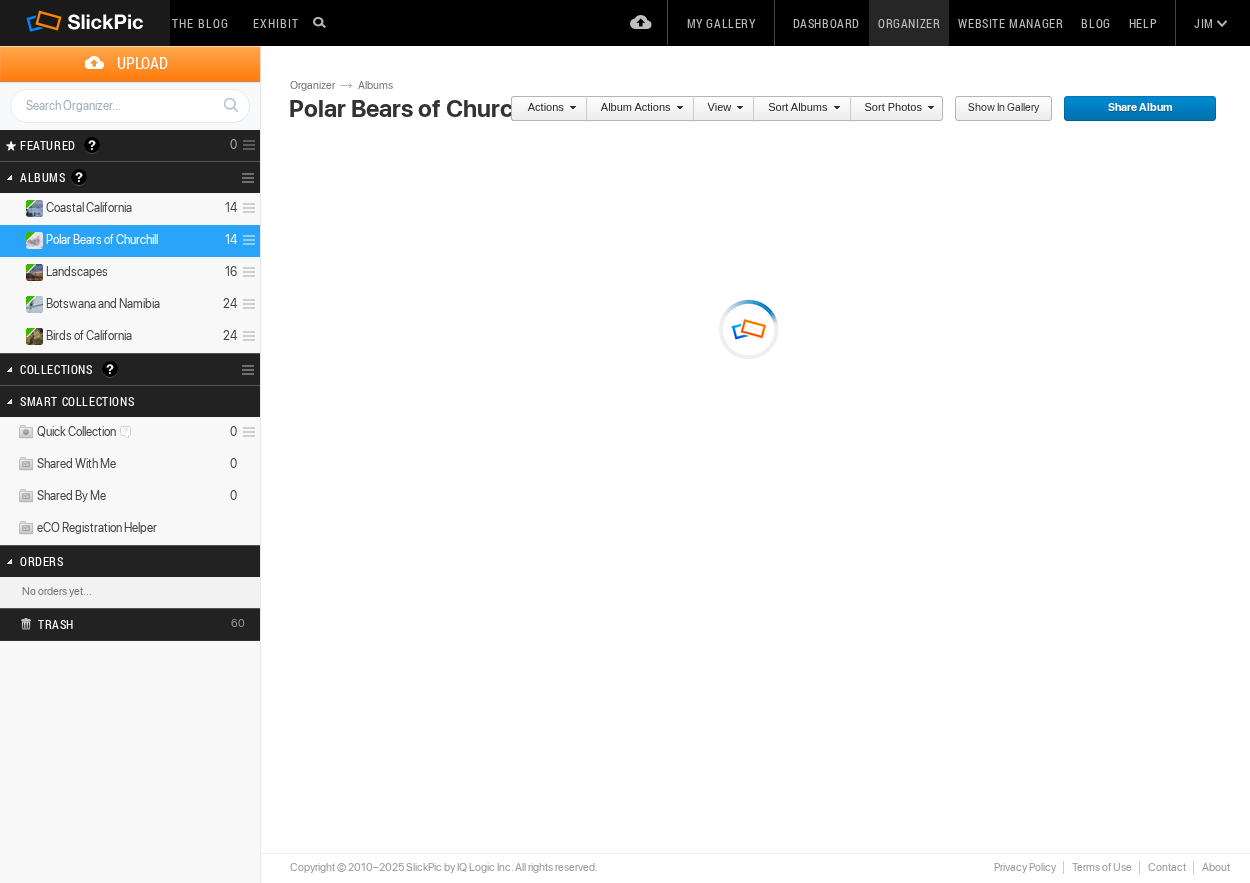 scroll, scrollTop: 0, scrollLeft: 0, axis: both 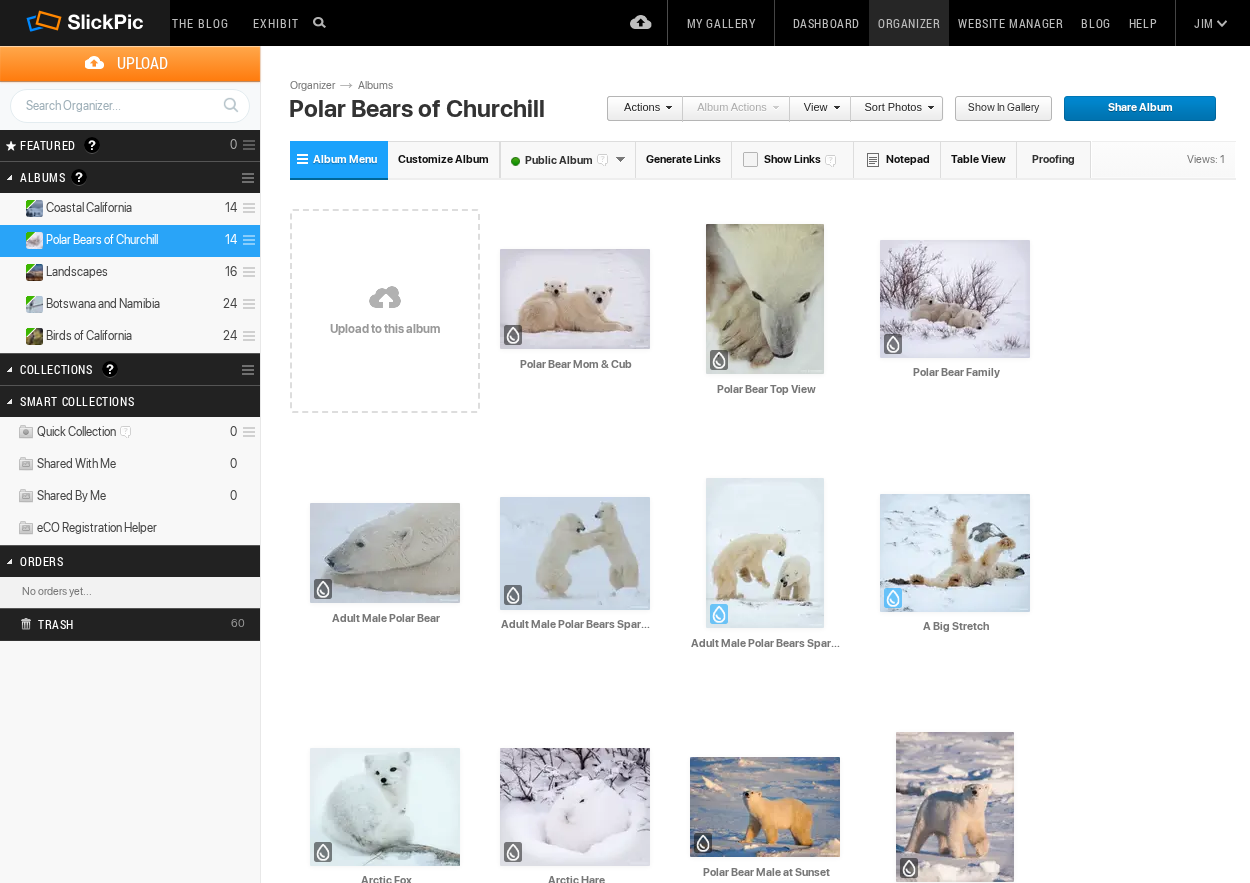 click on "Upload" at bounding box center (142, 63) 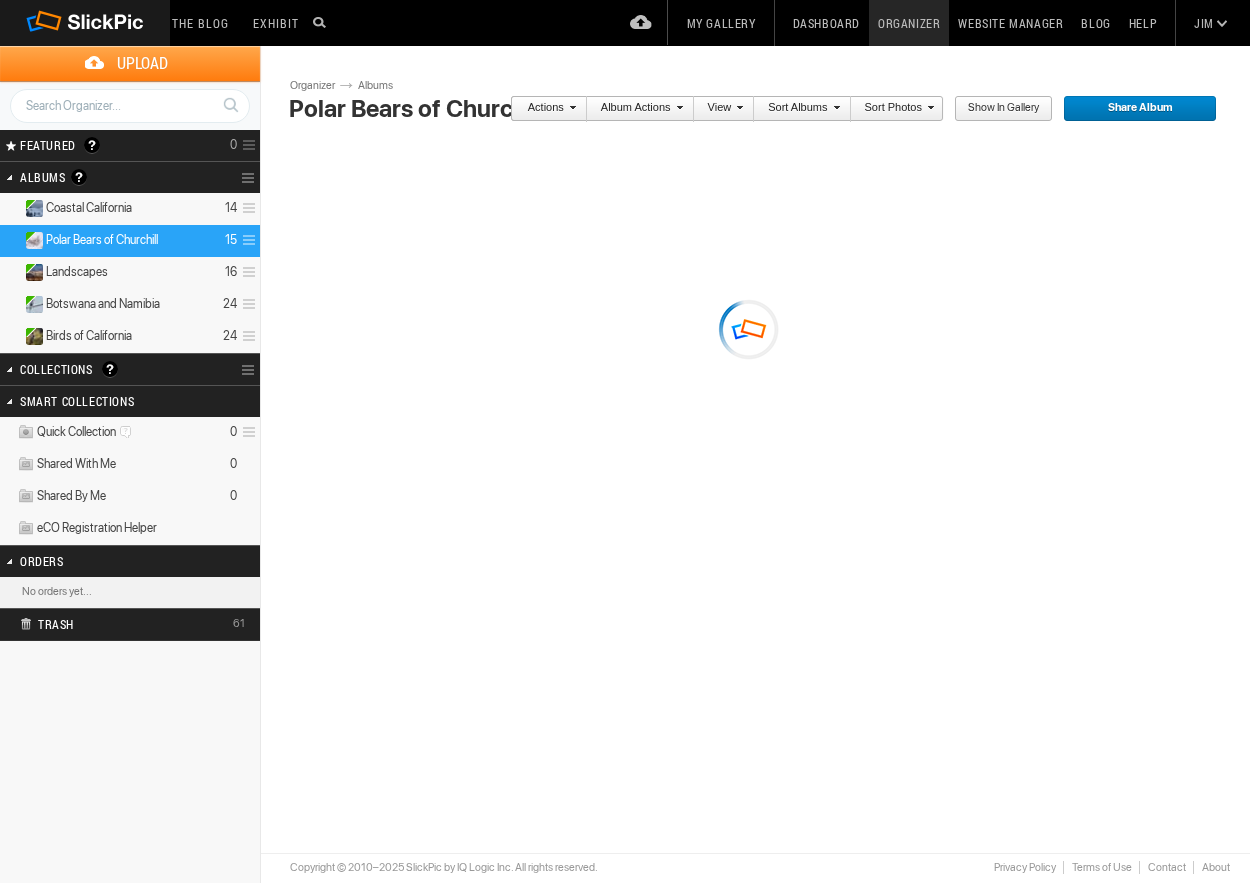 scroll, scrollTop: 0, scrollLeft: 0, axis: both 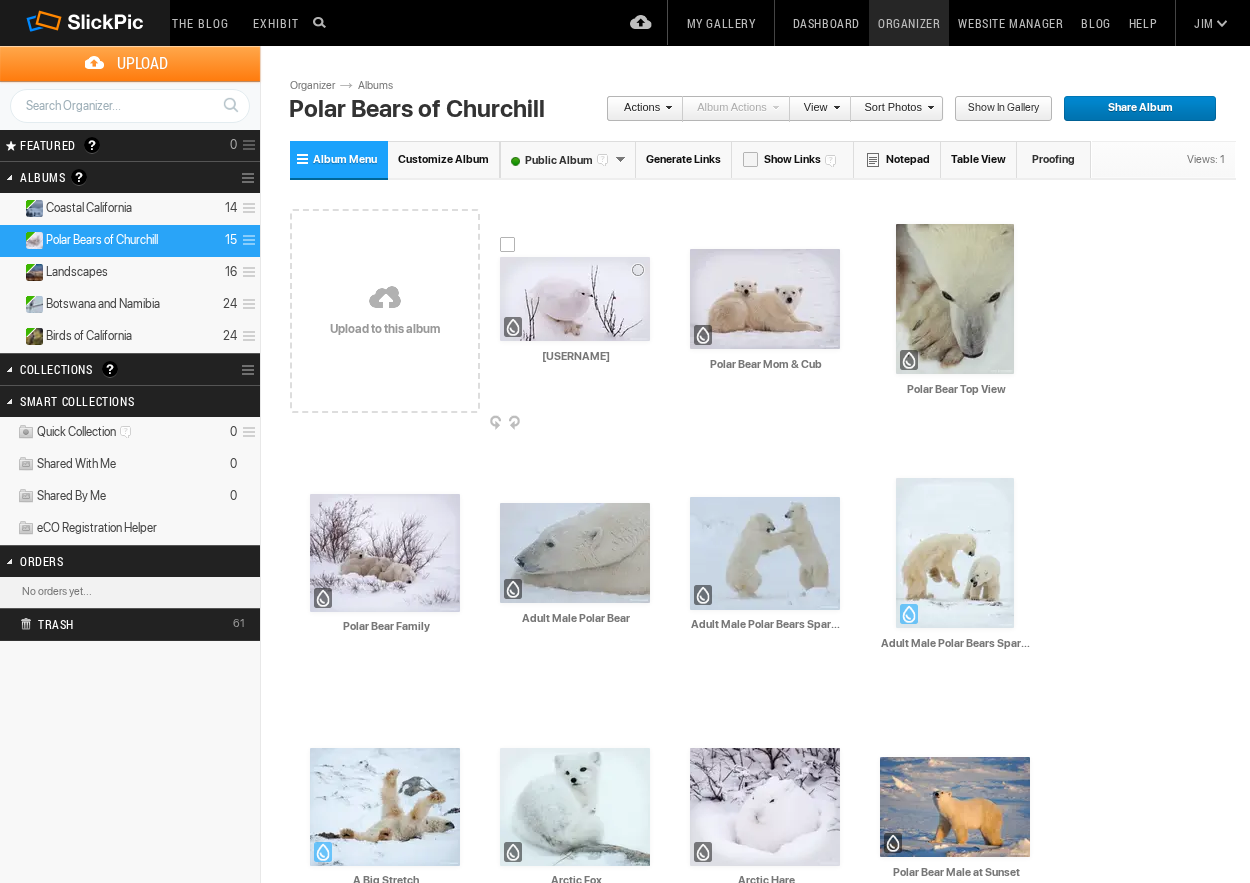click at bounding box center (575, 299) 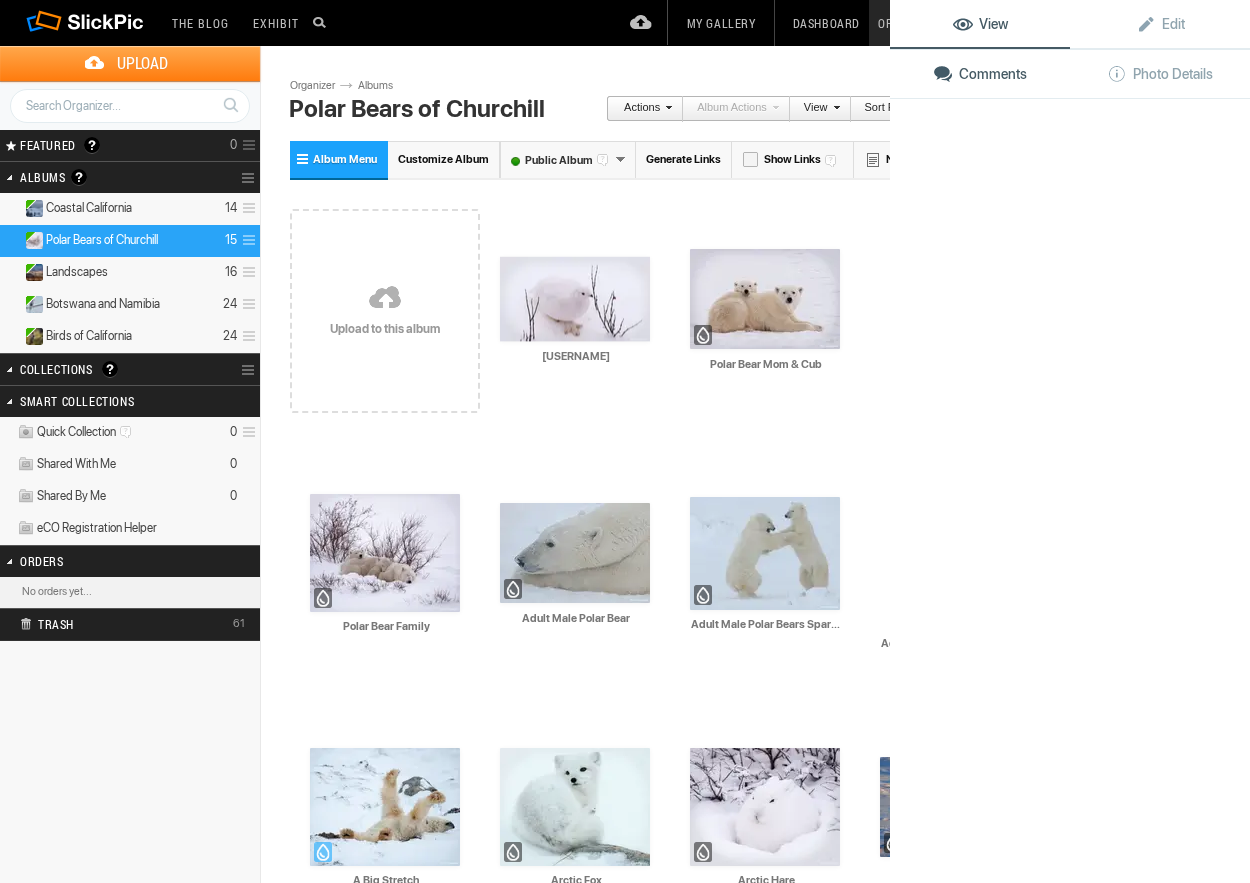 click 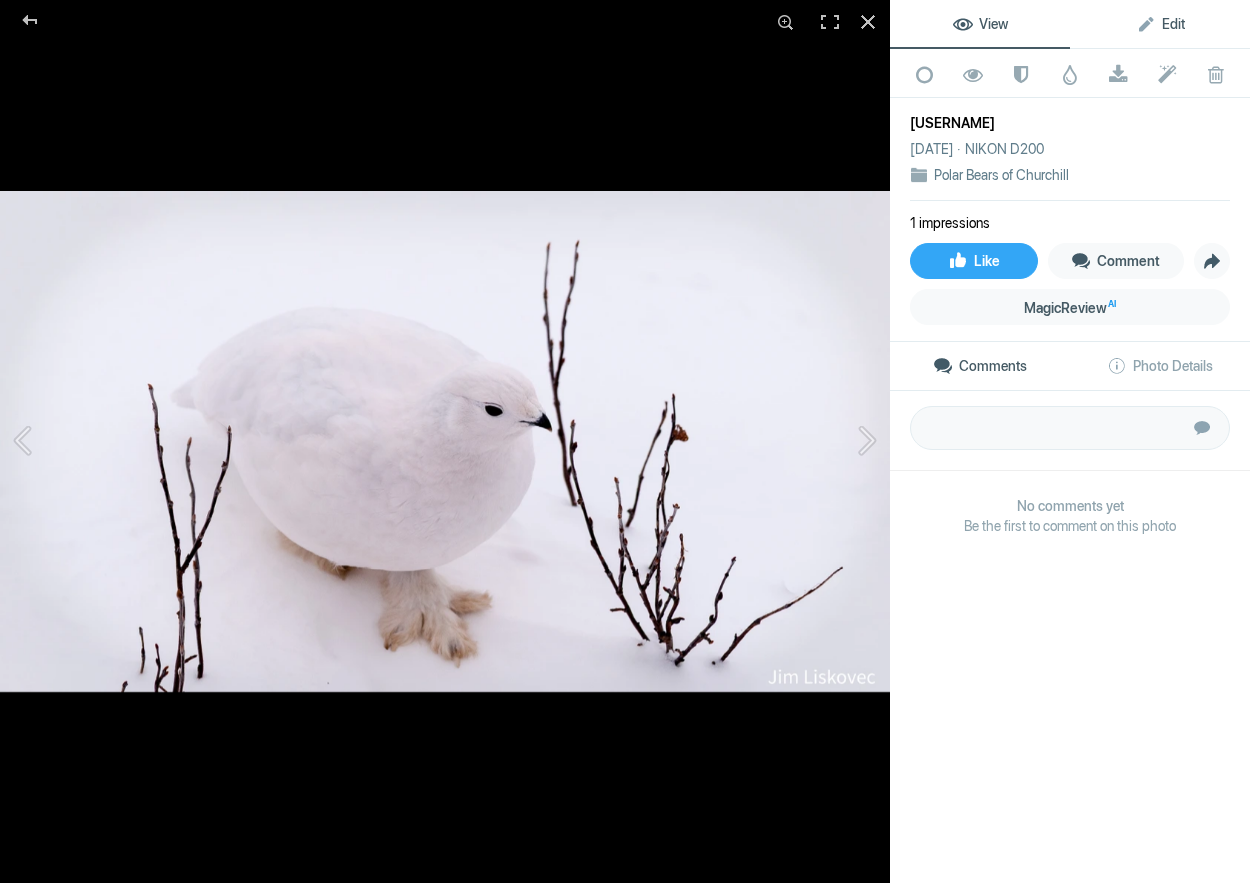 click on "Edit" 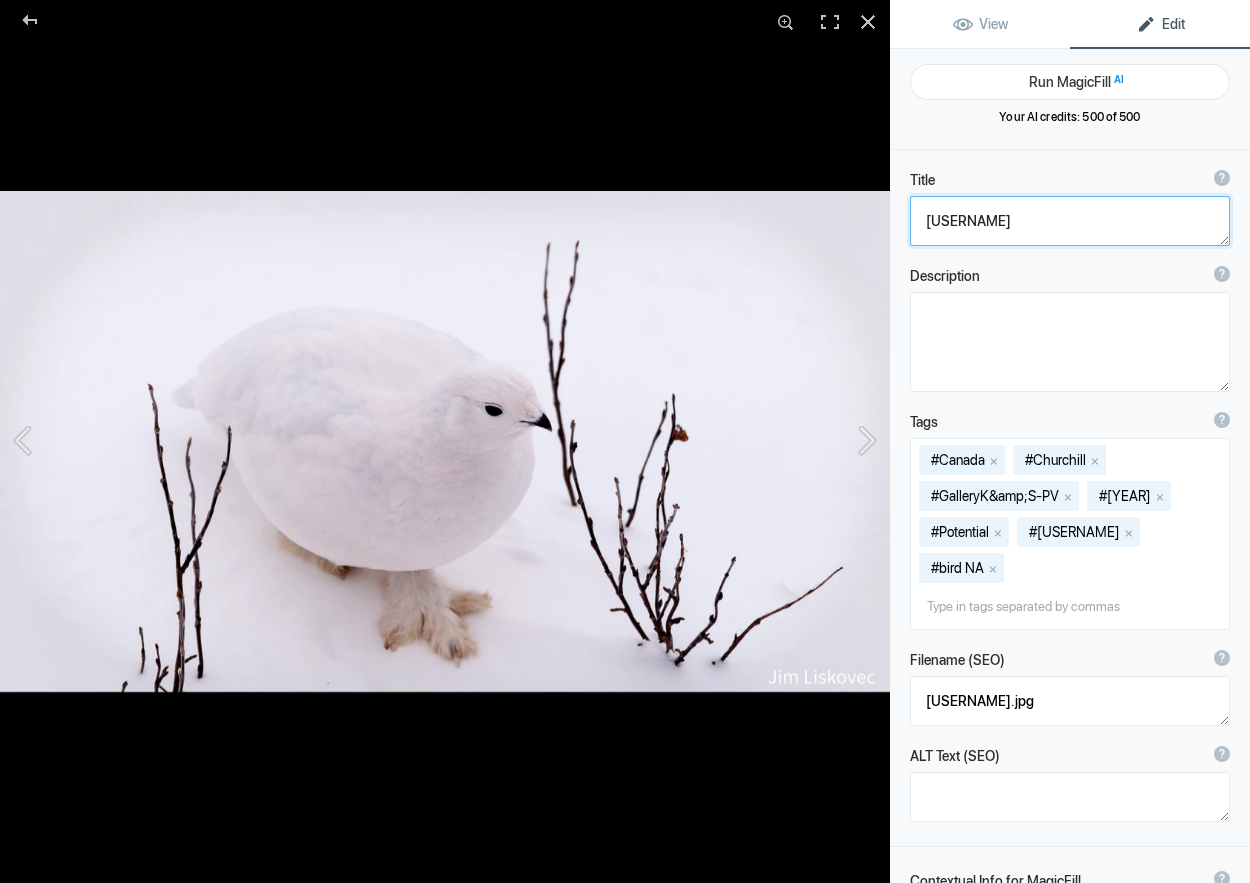 click 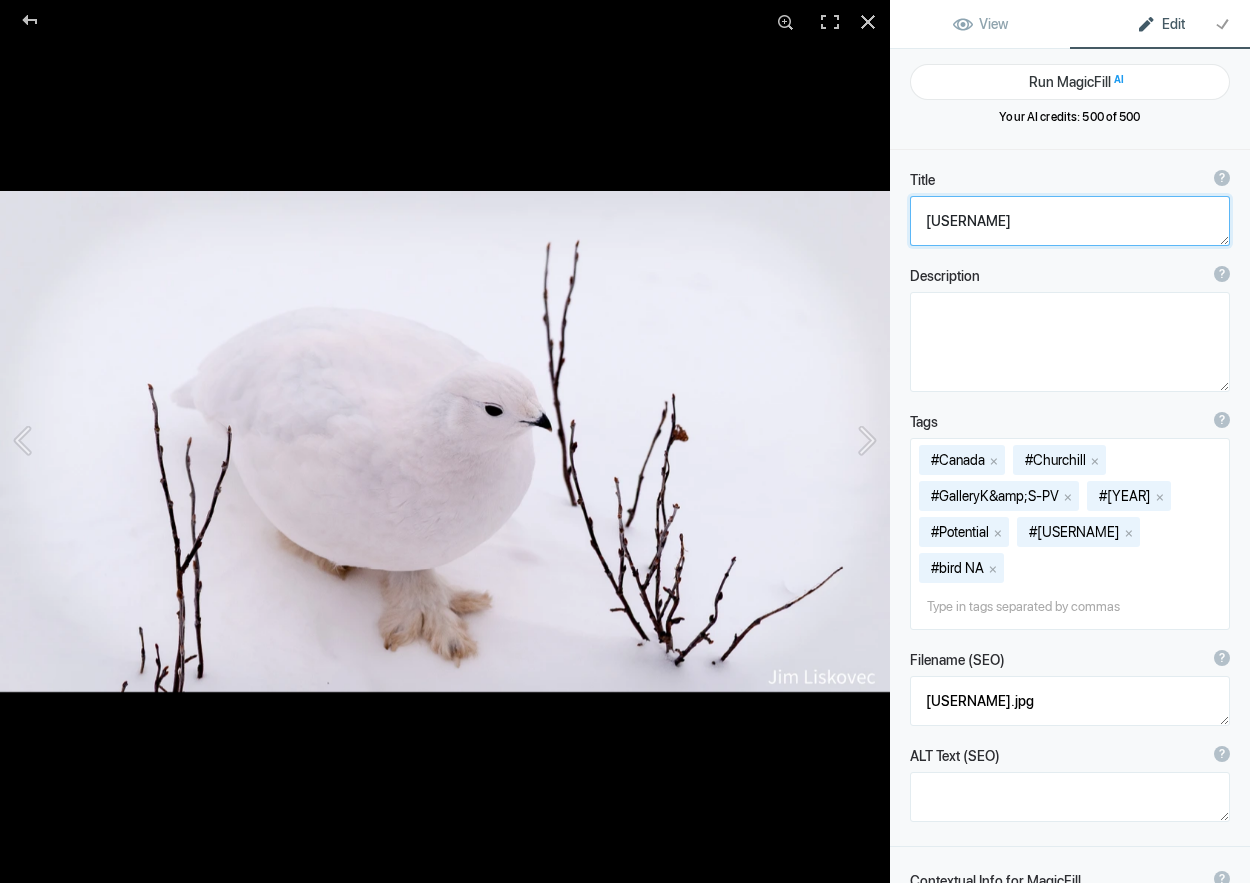 click 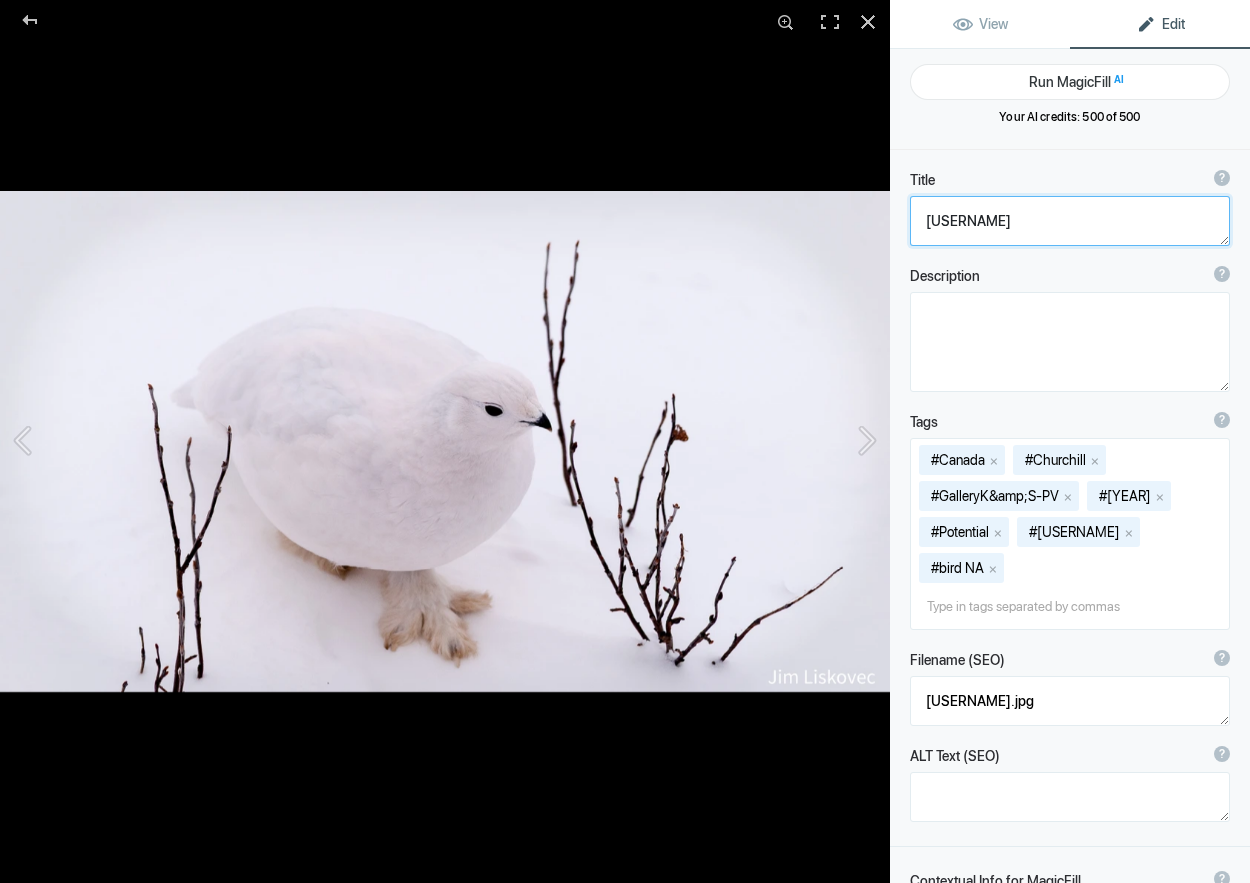 type on "[FIRST] [LAST]" 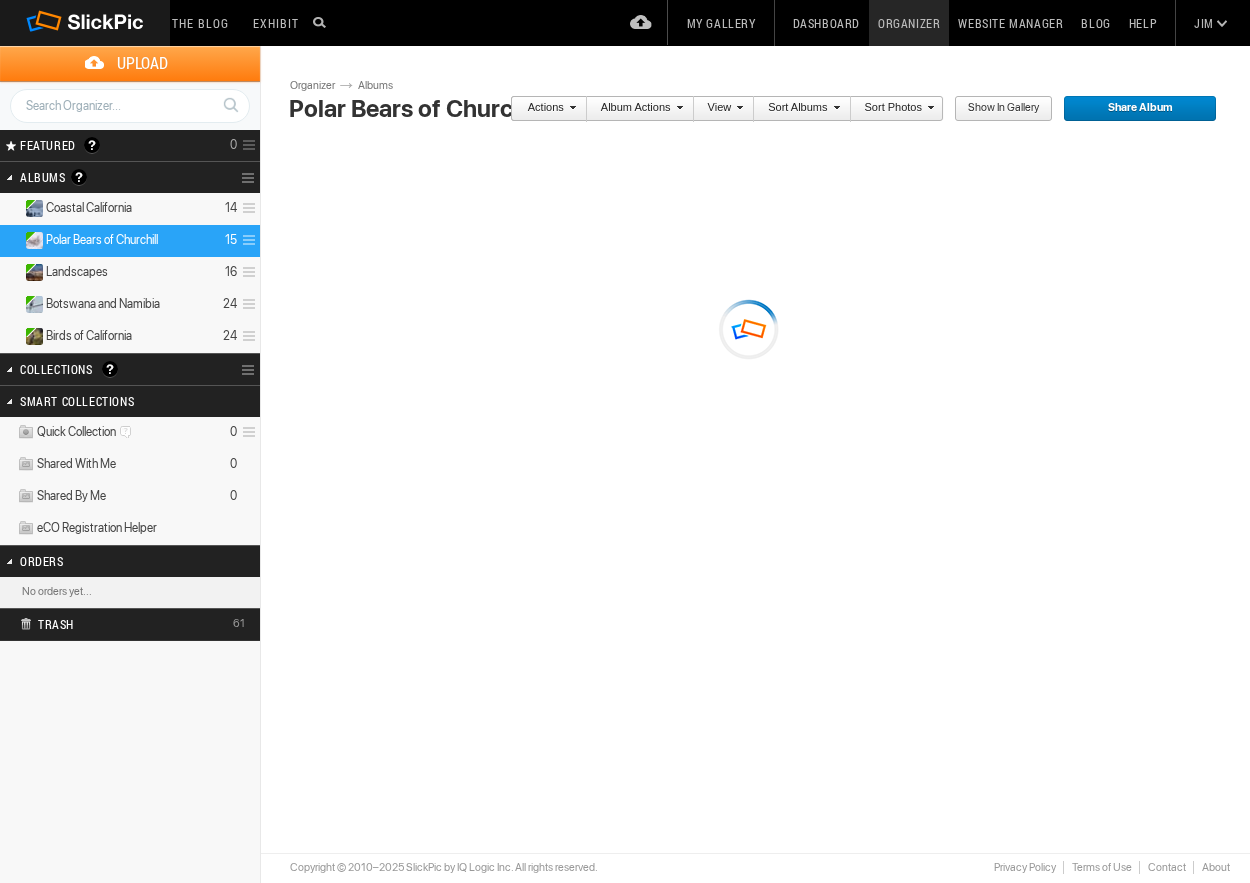 scroll, scrollTop: 0, scrollLeft: 0, axis: both 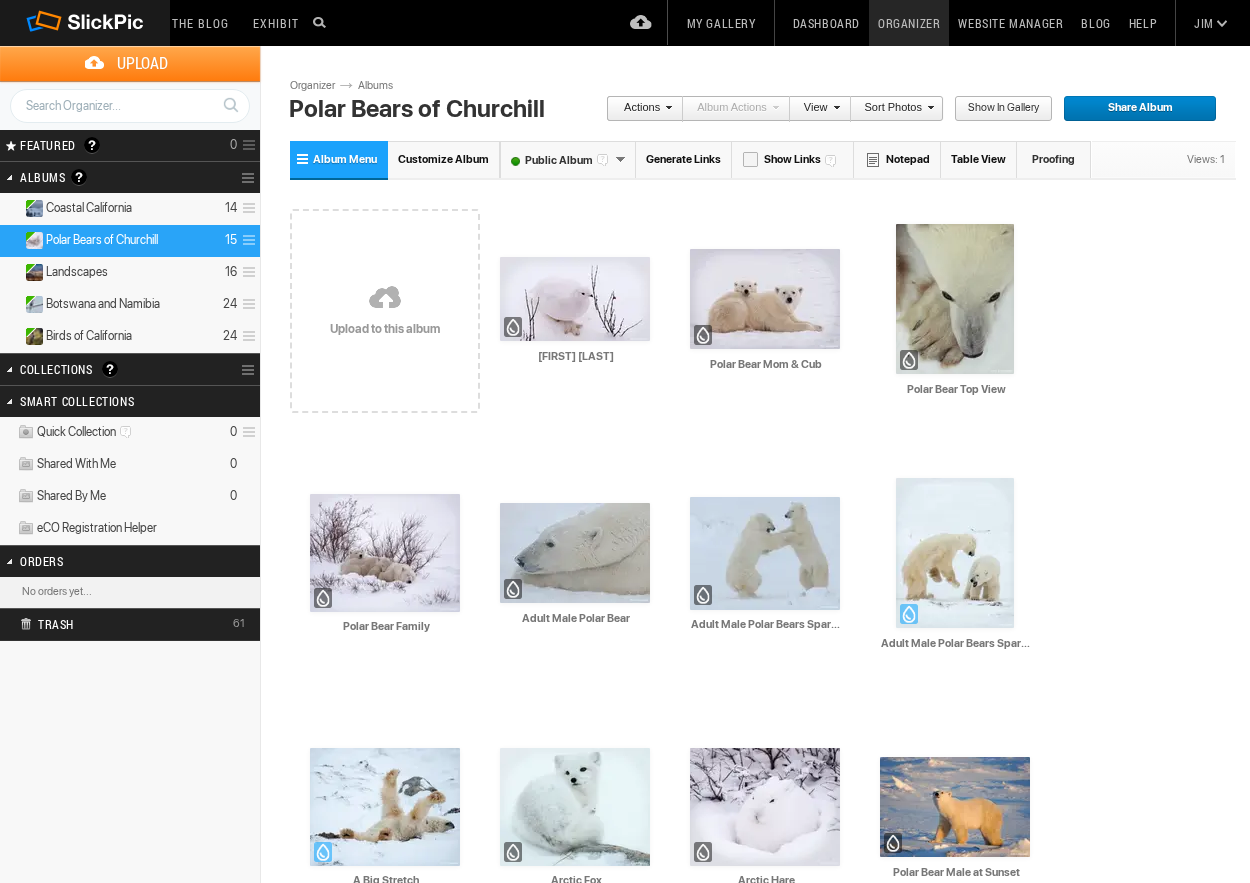 click on "Sign Out" at bounding box center [1169, -20] 